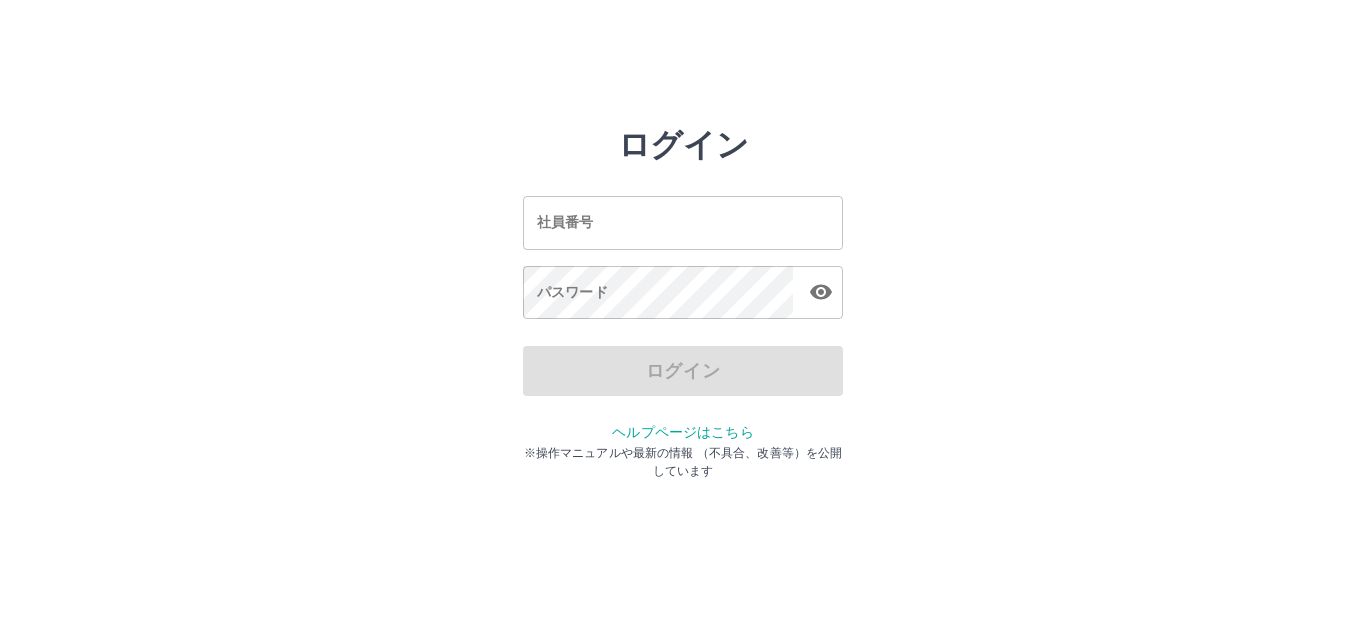 scroll, scrollTop: 0, scrollLeft: 0, axis: both 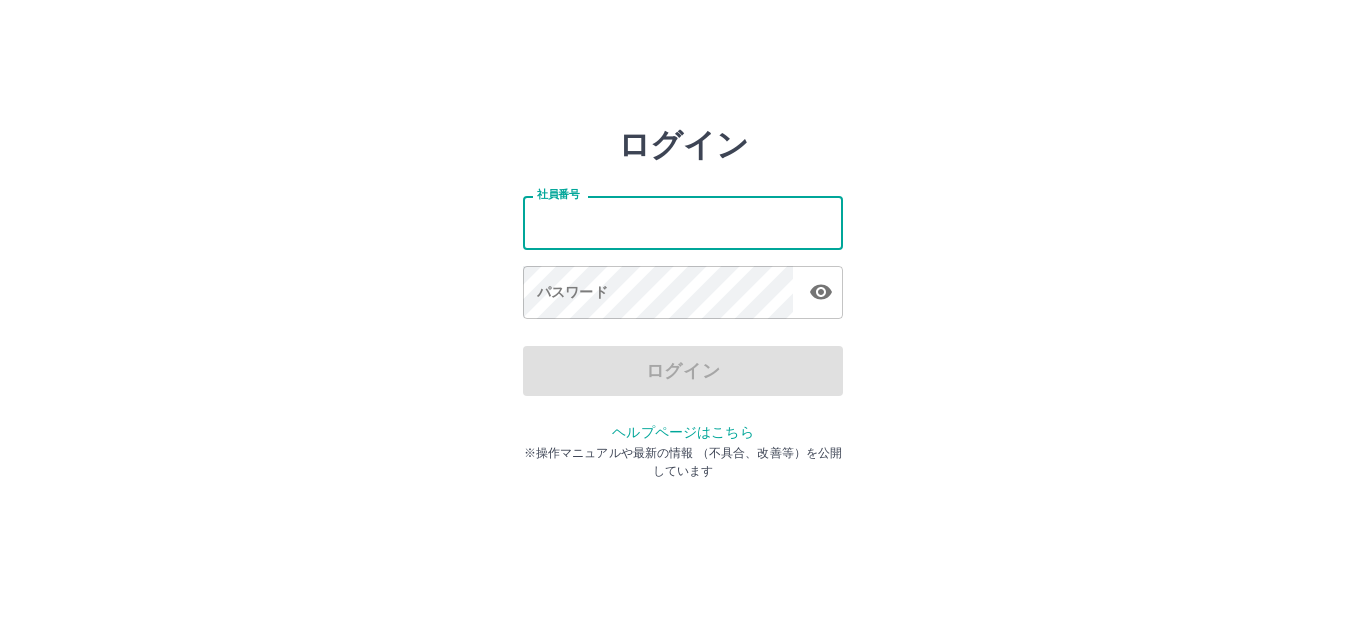 click on "社員番号" at bounding box center [683, 222] 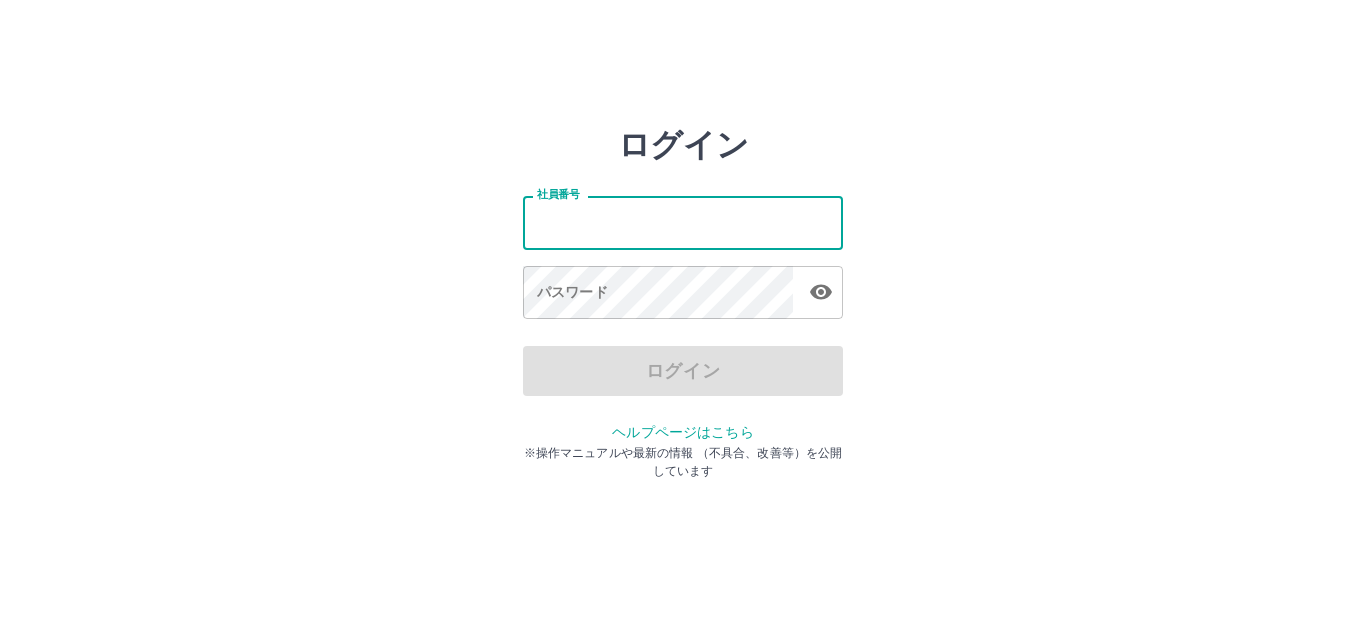 type on "*******" 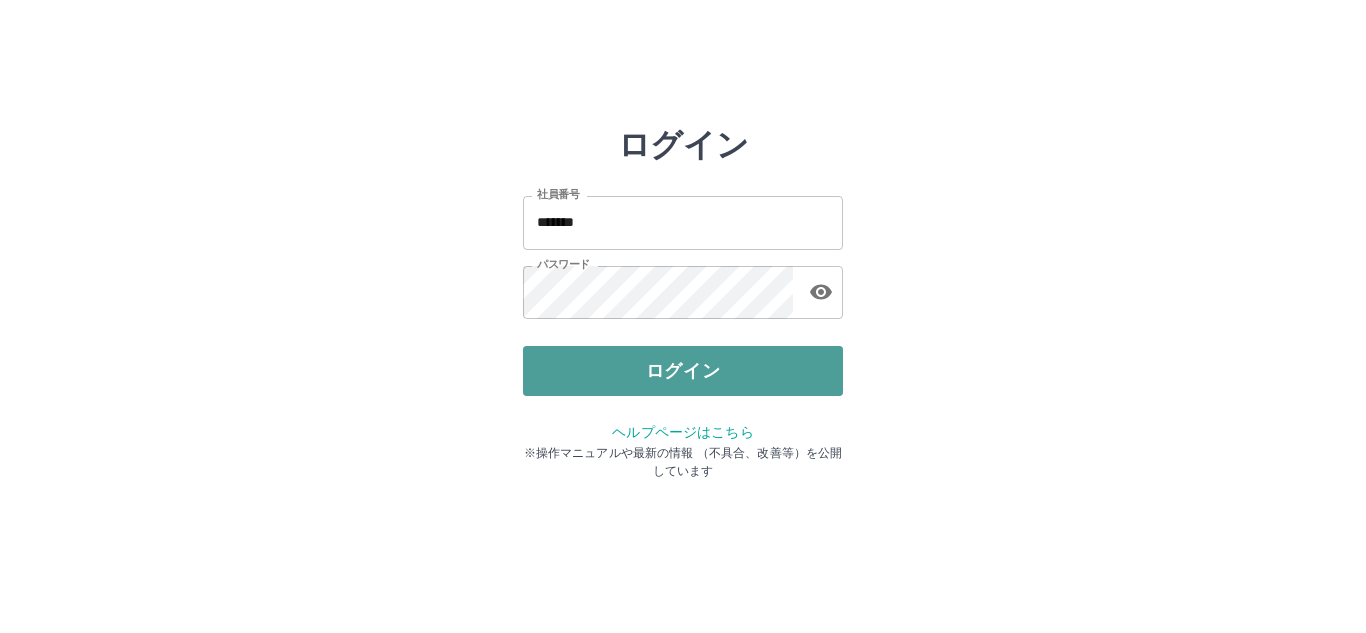 click on "ログイン" at bounding box center (683, 371) 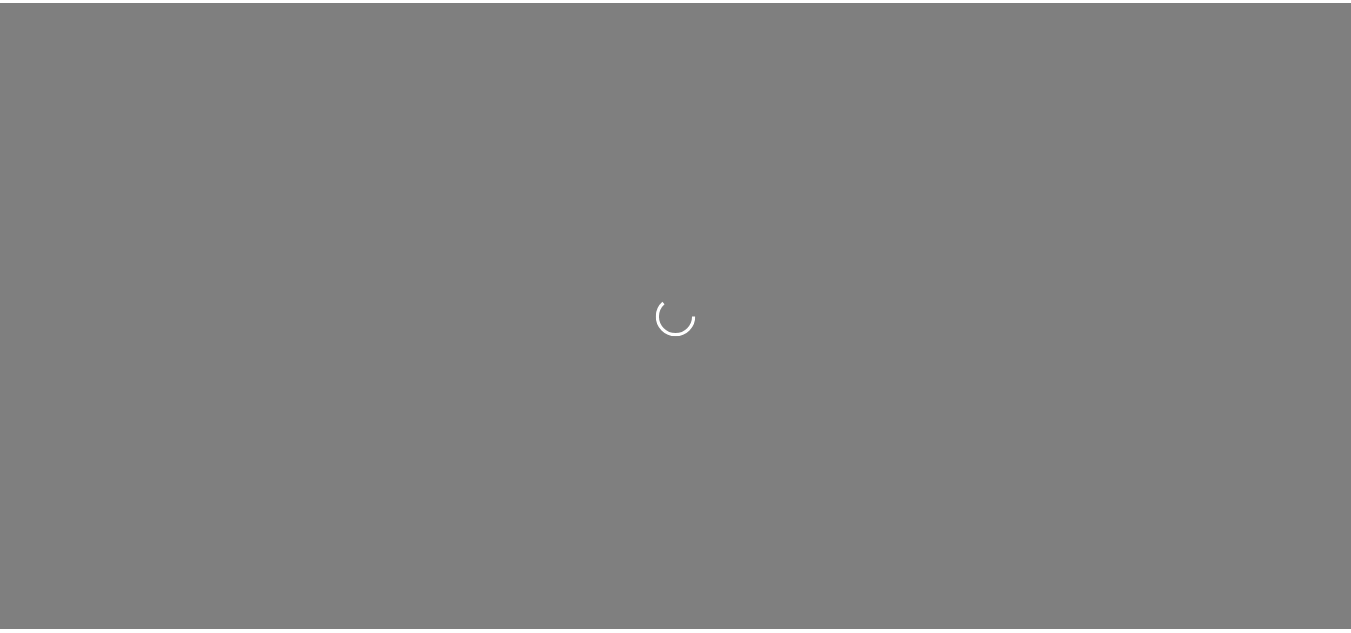 scroll, scrollTop: 0, scrollLeft: 0, axis: both 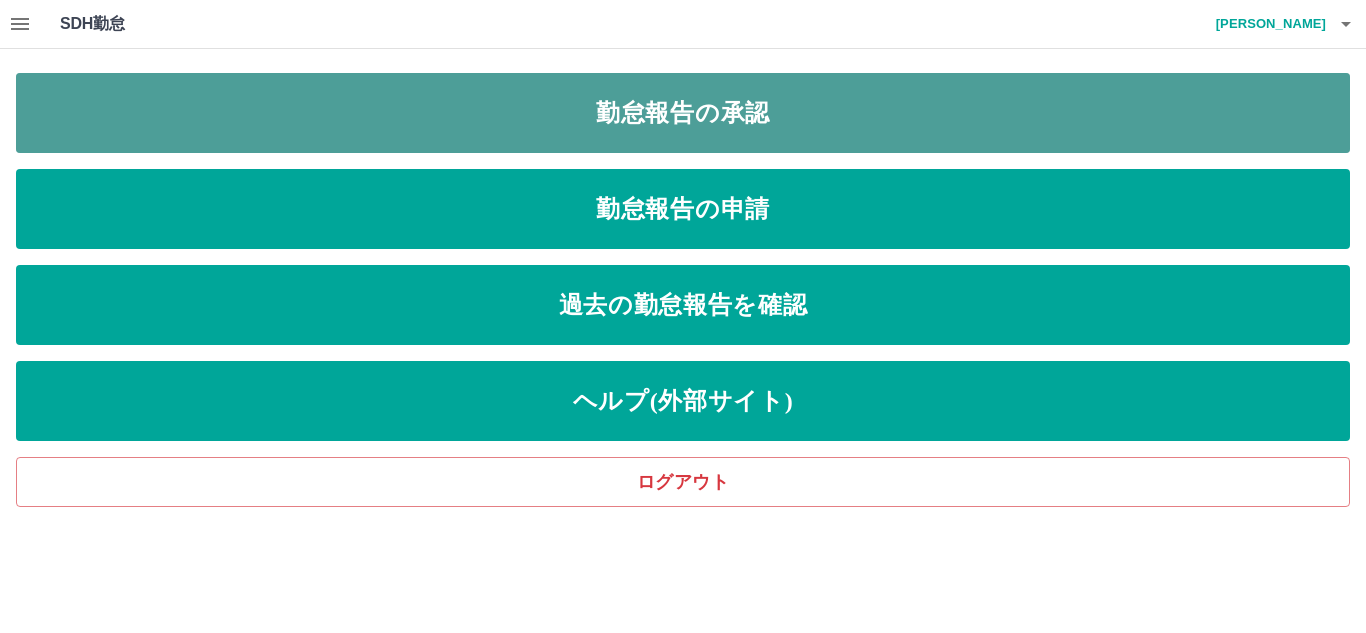 click on "勤怠報告の承認" at bounding box center (683, 113) 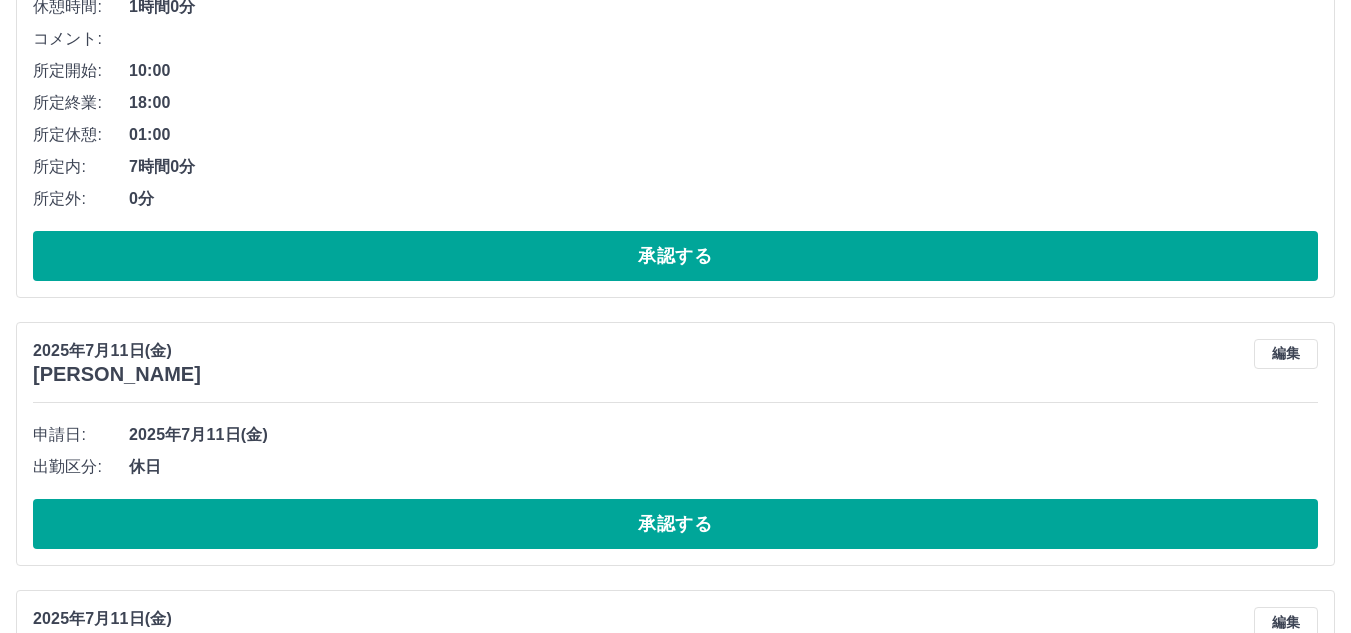 scroll, scrollTop: 1200, scrollLeft: 0, axis: vertical 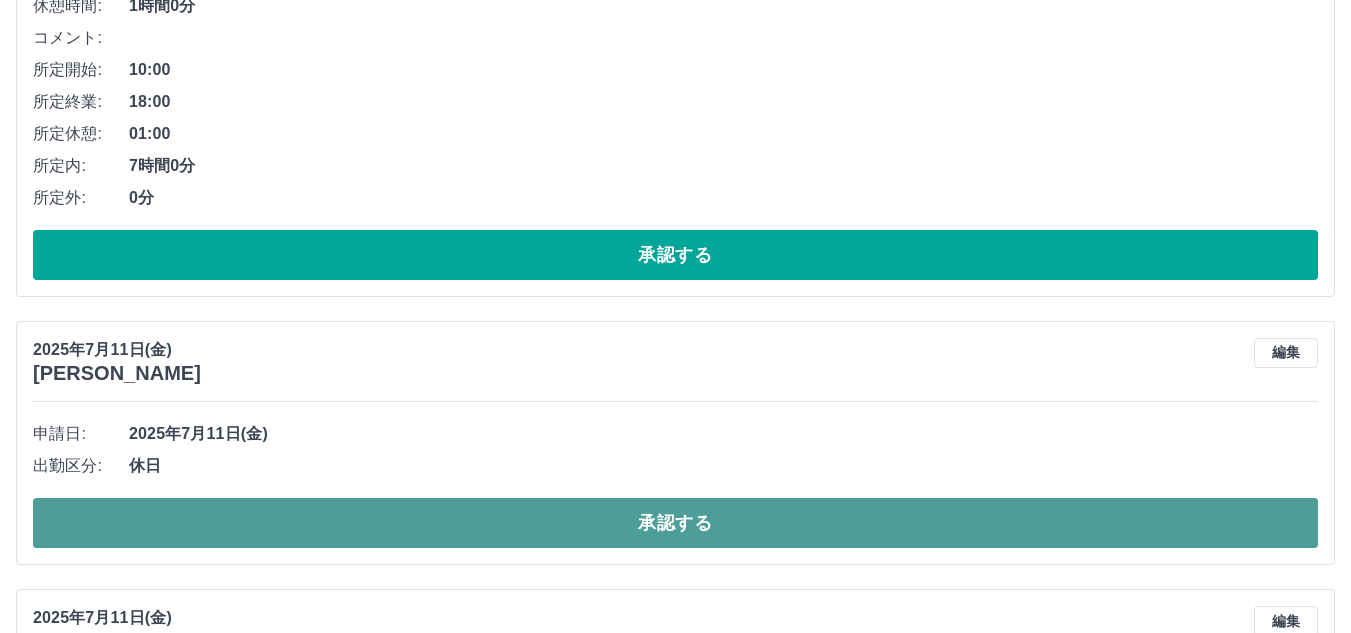 click on "承認する" at bounding box center [675, 523] 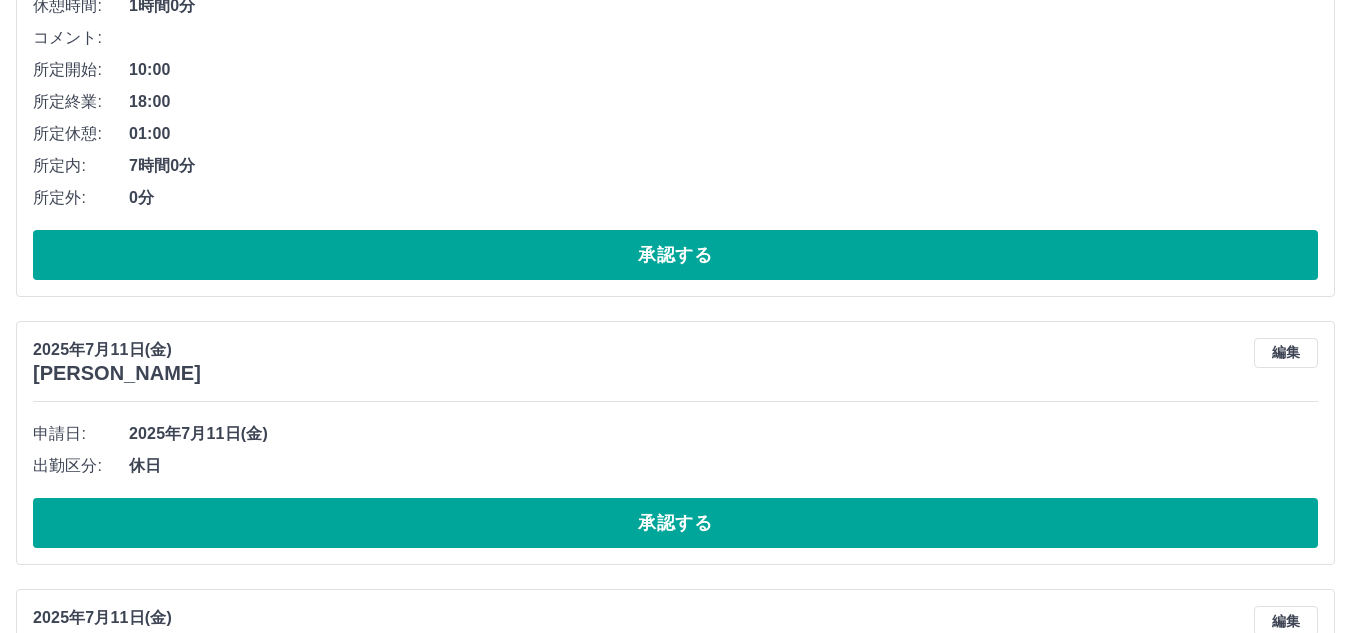 click on "承認する" at bounding box center [675, 523] 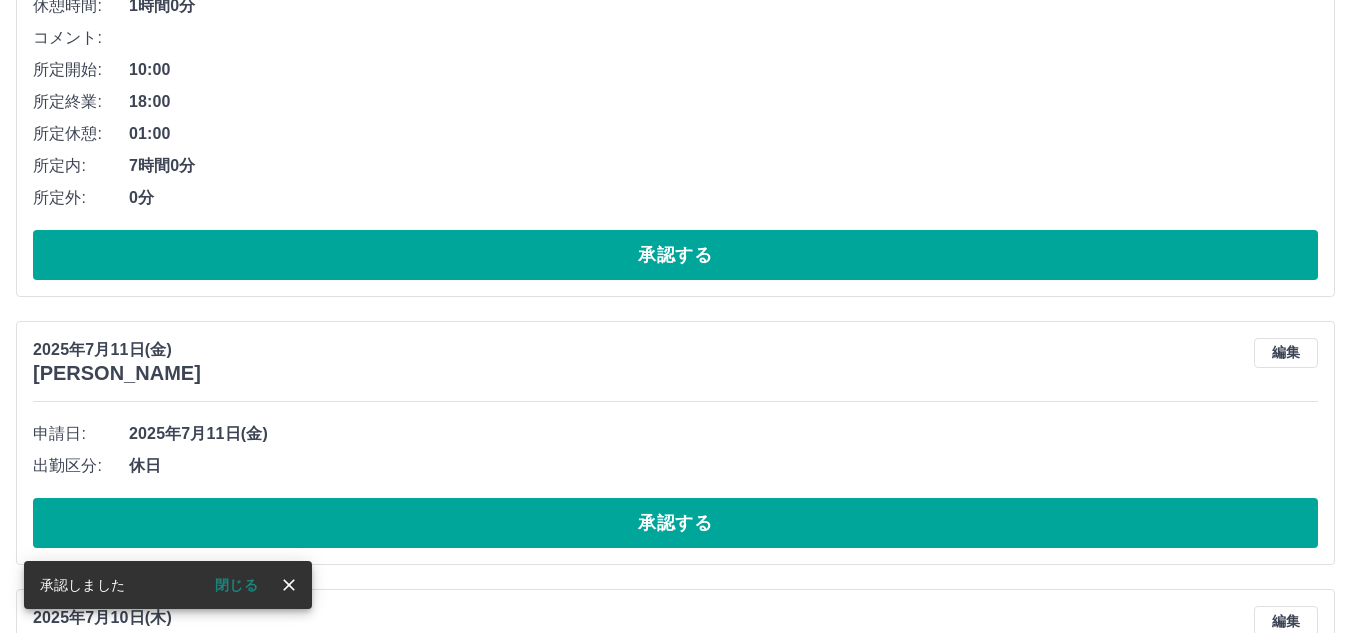 click on "承認する" at bounding box center [675, 523] 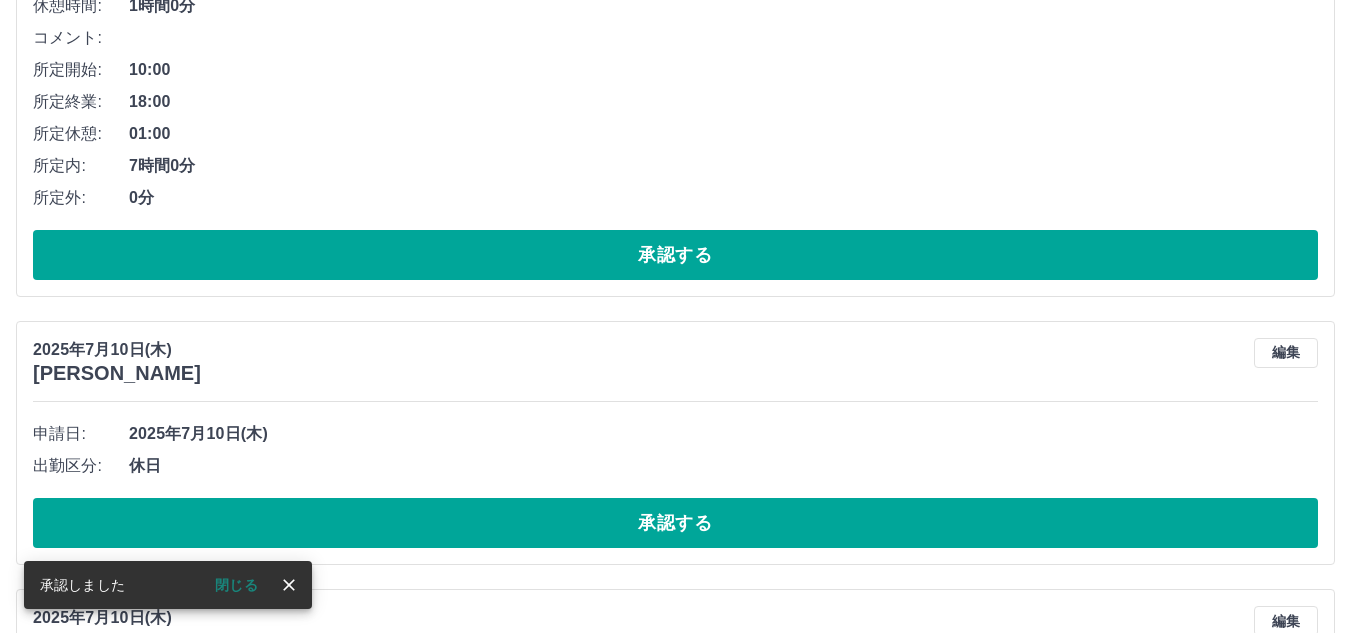 click on "承認する" at bounding box center [675, 523] 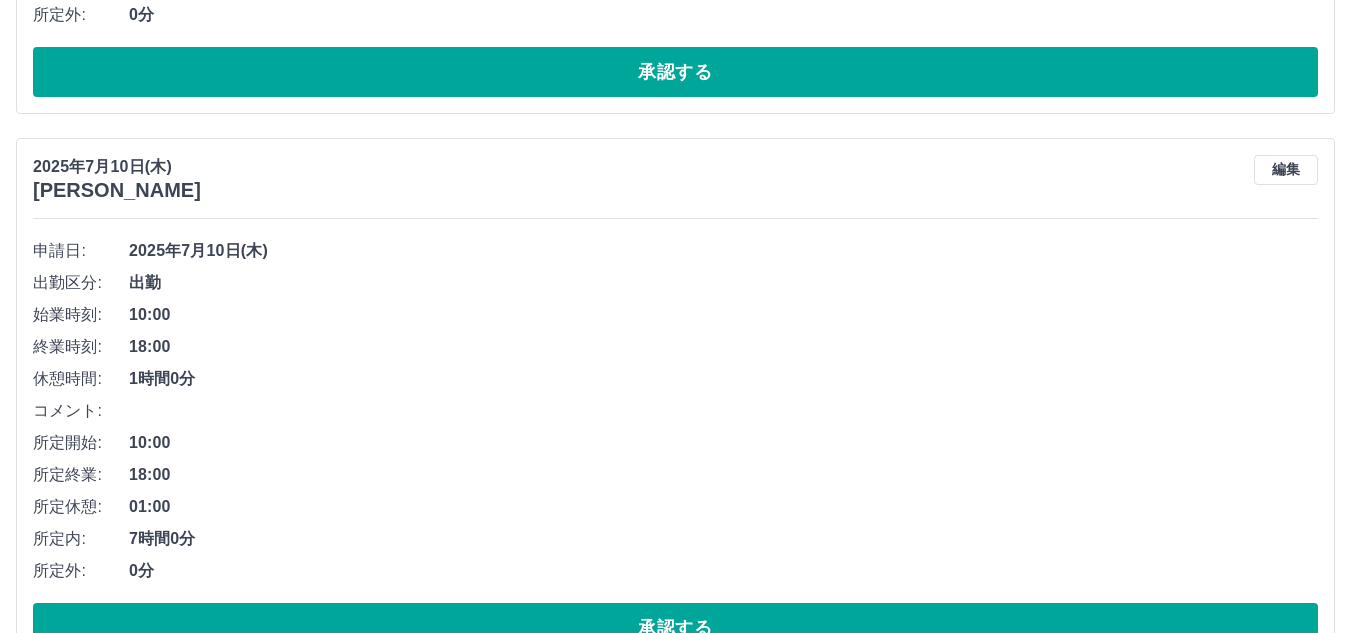 scroll, scrollTop: 1400, scrollLeft: 0, axis: vertical 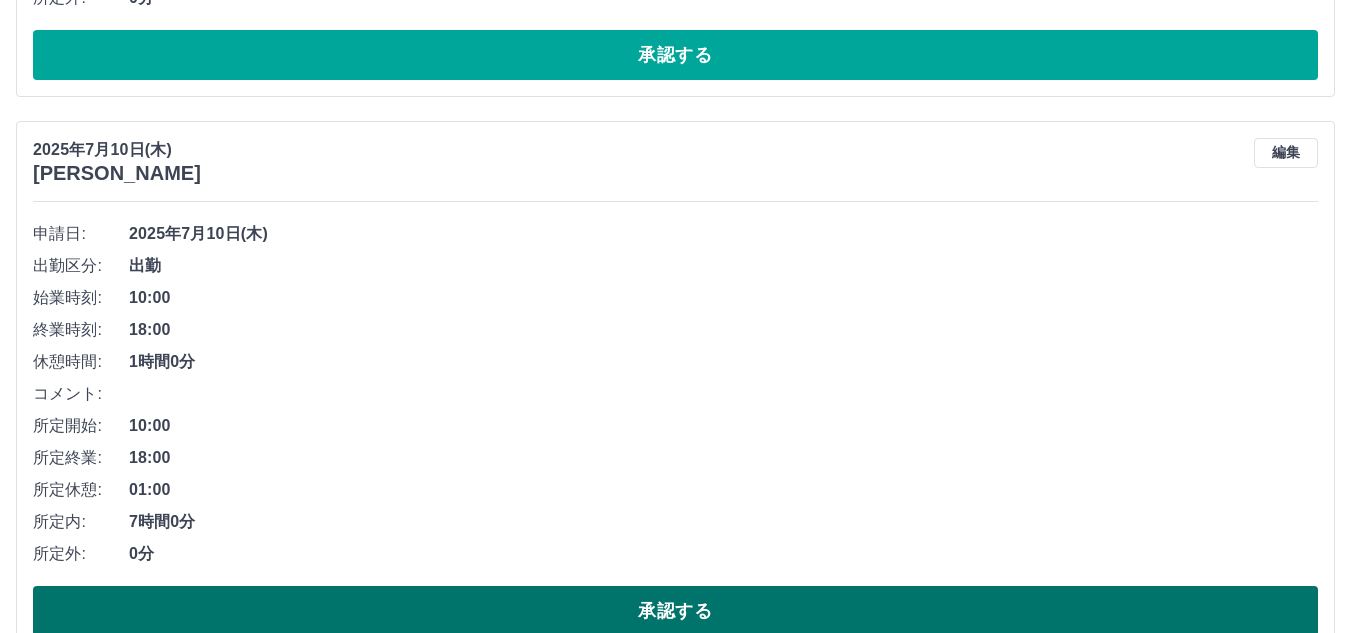 click on "承認する" at bounding box center [675, 611] 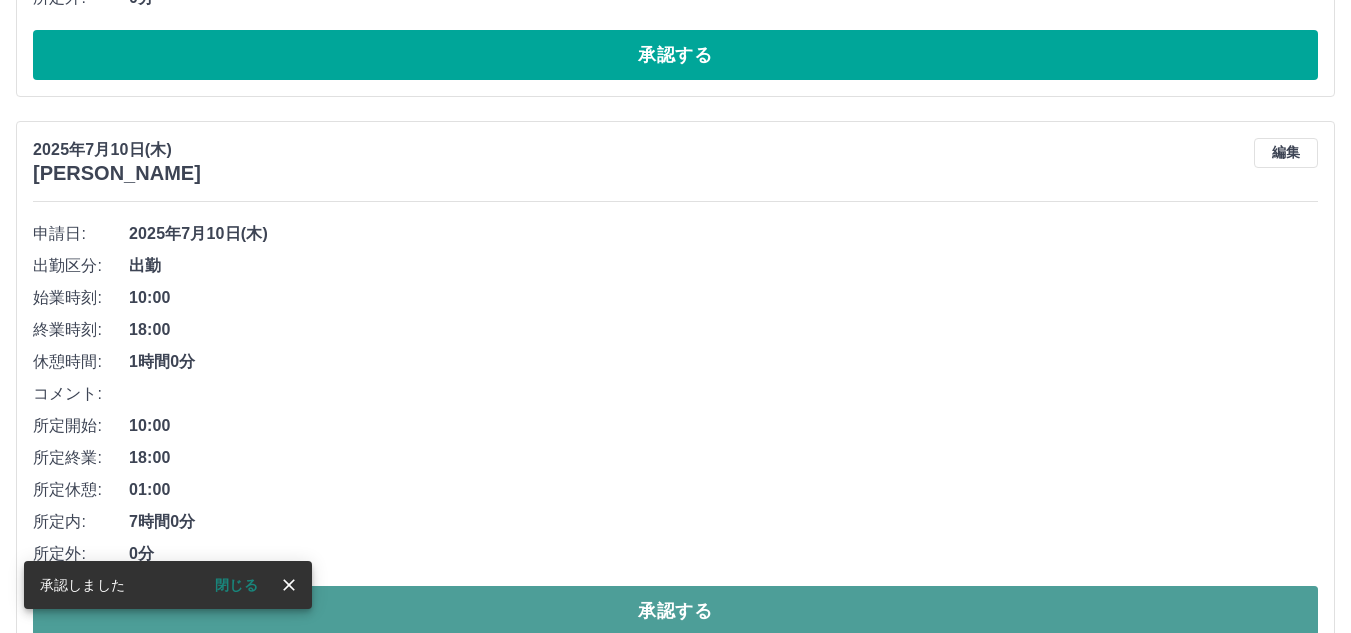 click on "承認する" at bounding box center [675, 611] 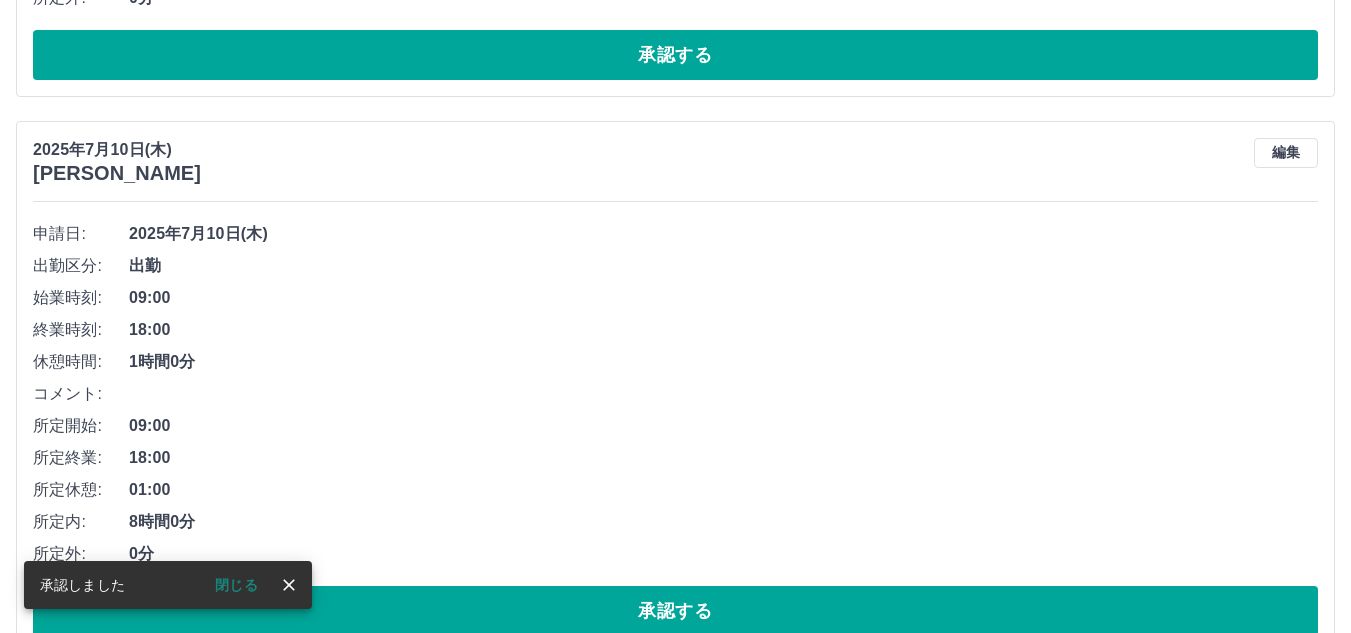 scroll, scrollTop: 1500, scrollLeft: 0, axis: vertical 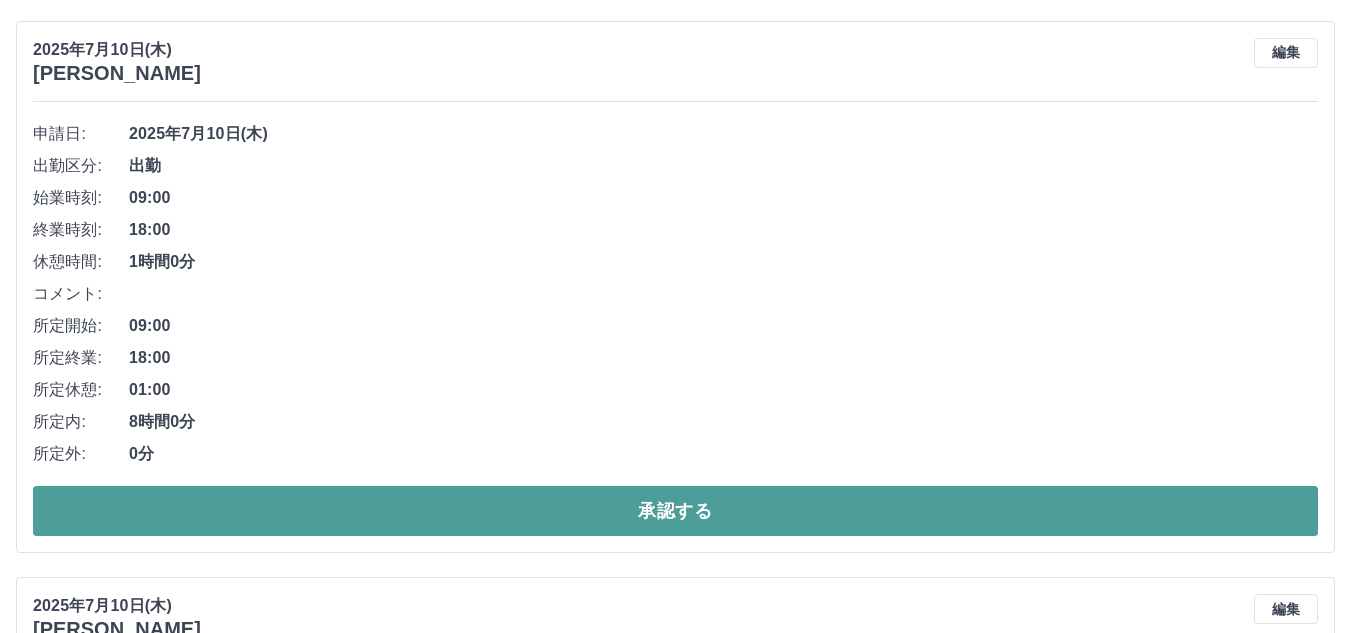 click on "承認する" at bounding box center [675, 511] 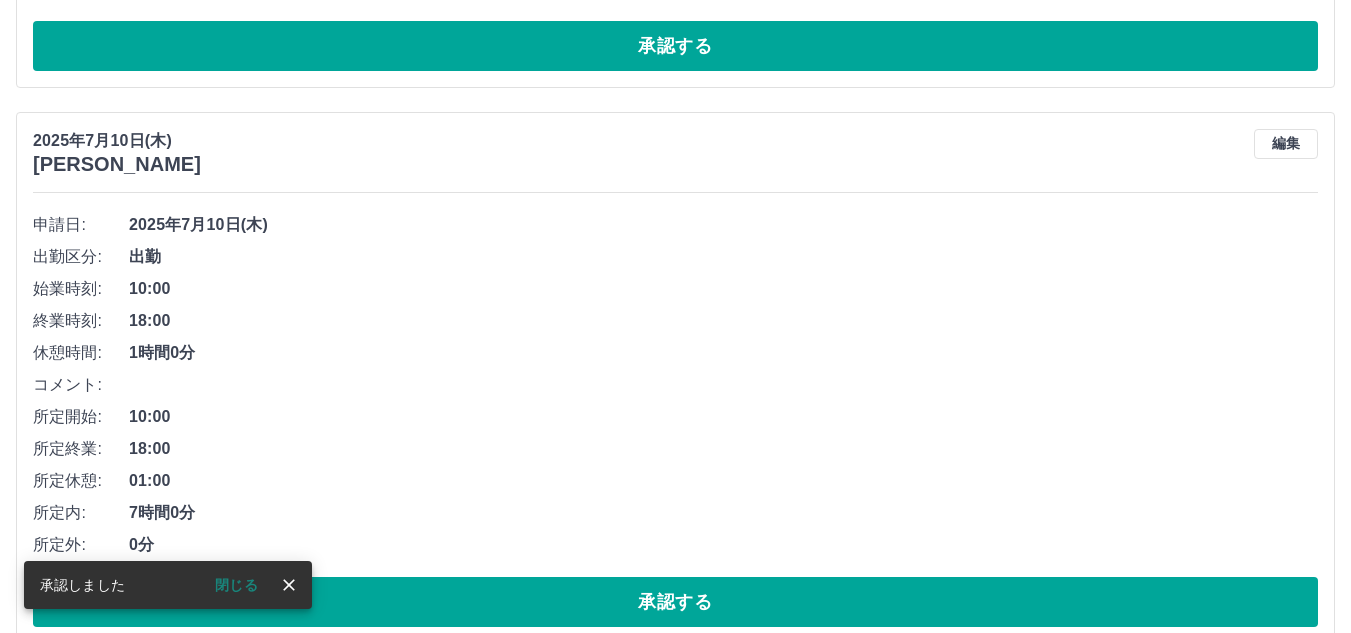 scroll, scrollTop: 1444, scrollLeft: 0, axis: vertical 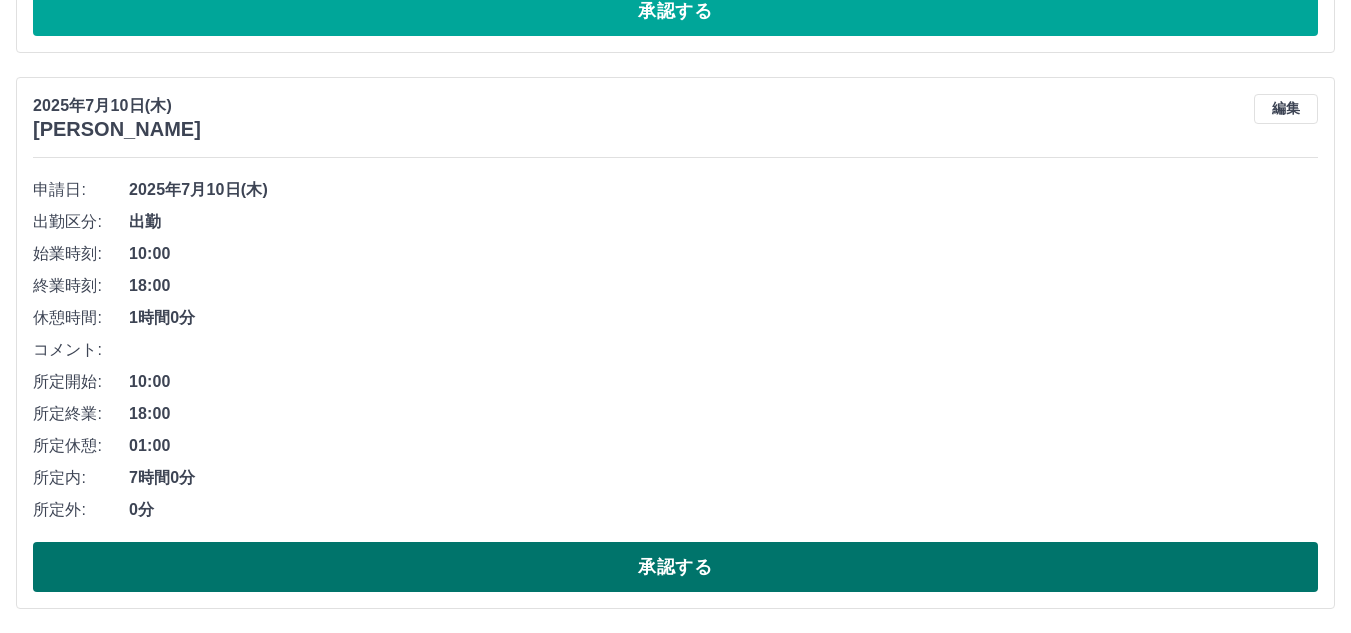 click on "承認する" at bounding box center [675, 567] 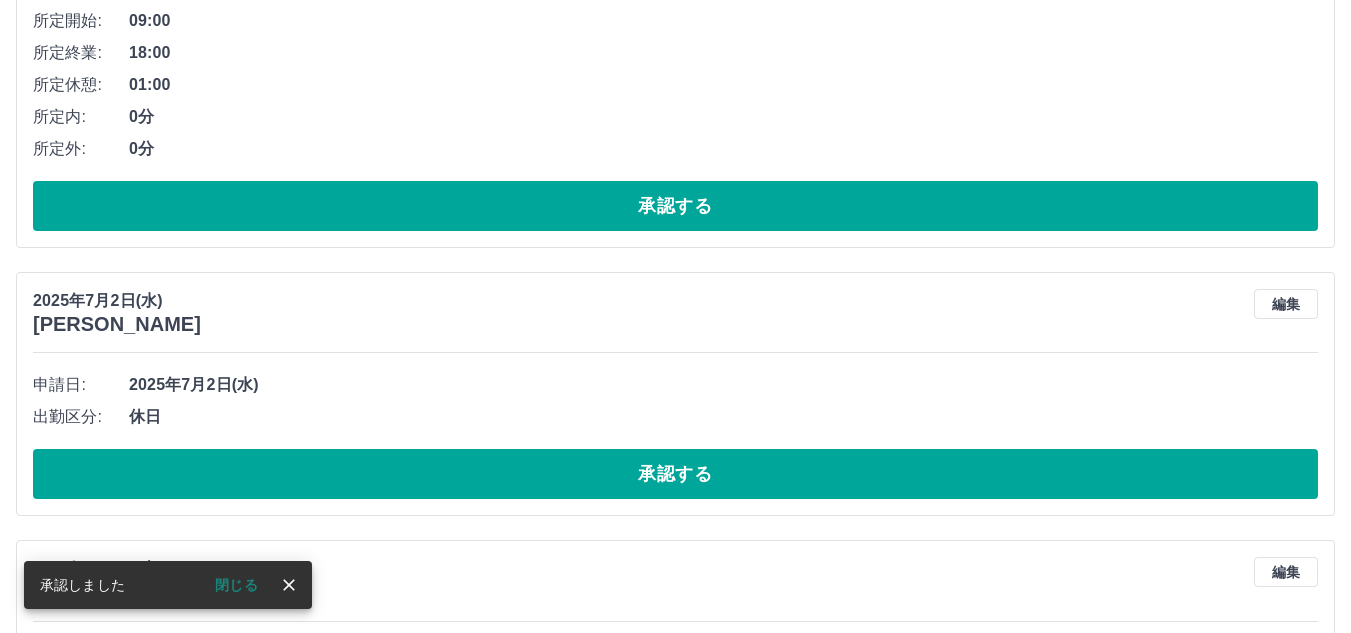 scroll, scrollTop: 1744, scrollLeft: 0, axis: vertical 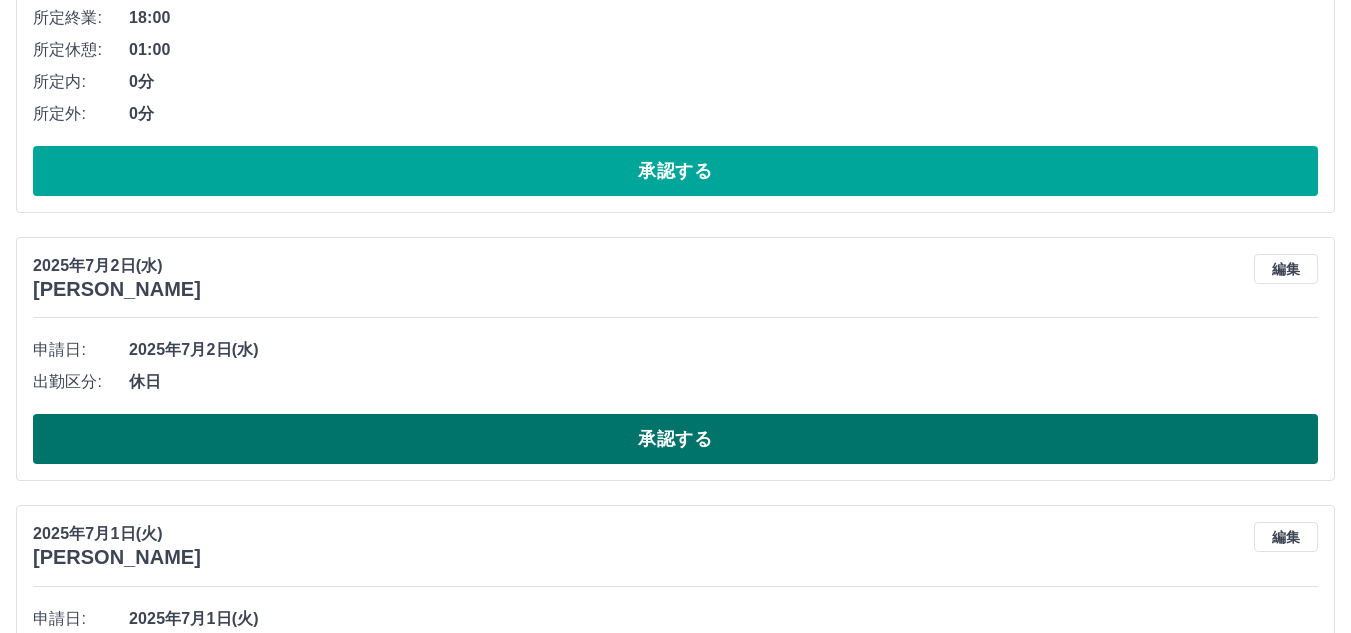 click on "承認する" at bounding box center [675, 439] 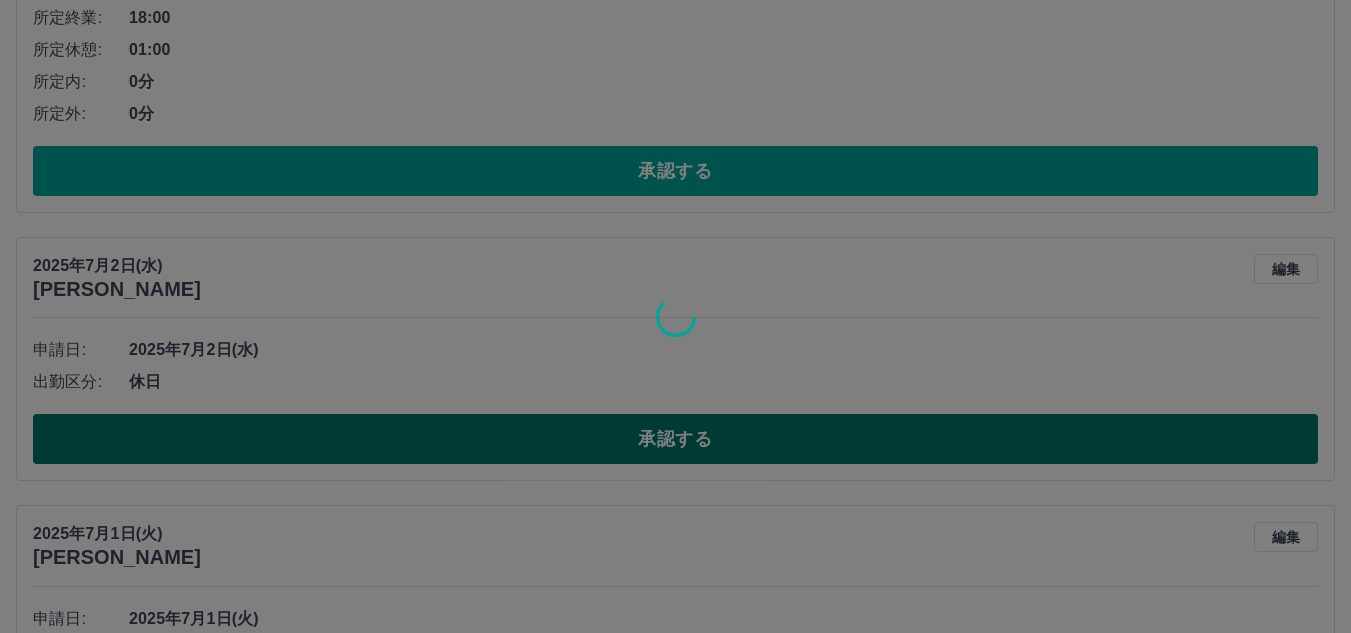 scroll, scrollTop: 1617, scrollLeft: 0, axis: vertical 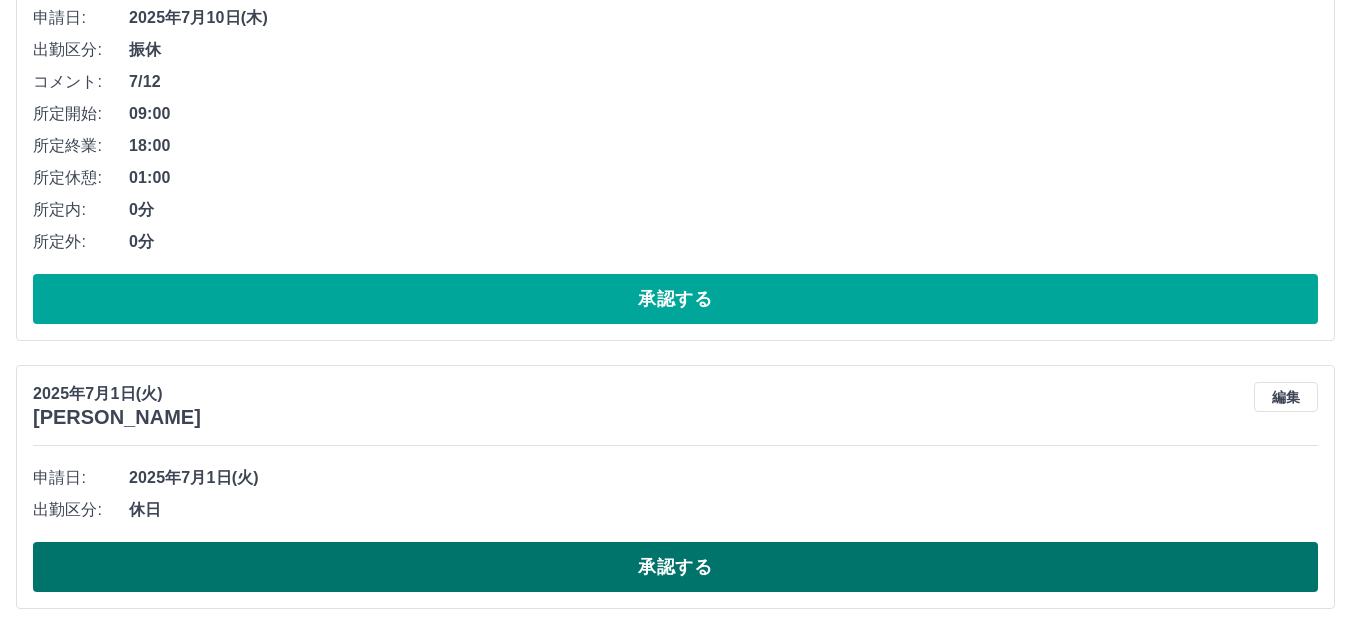 click on "承認する" at bounding box center (675, 567) 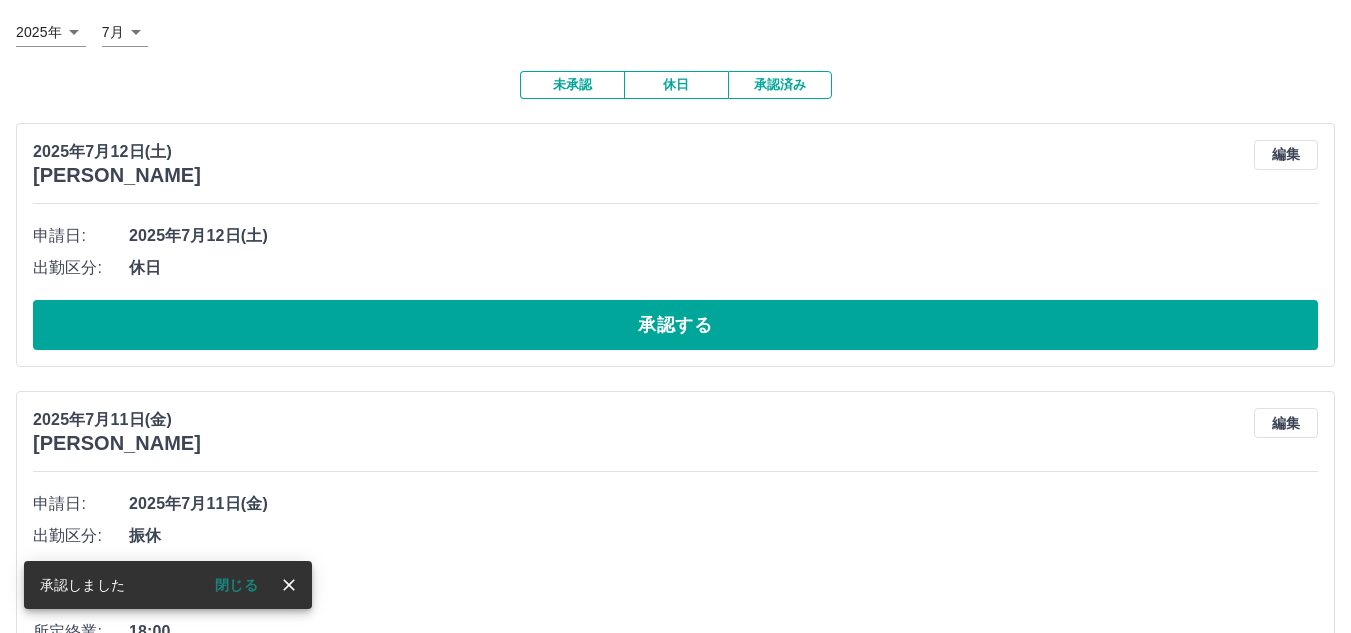 scroll, scrollTop: 0, scrollLeft: 0, axis: both 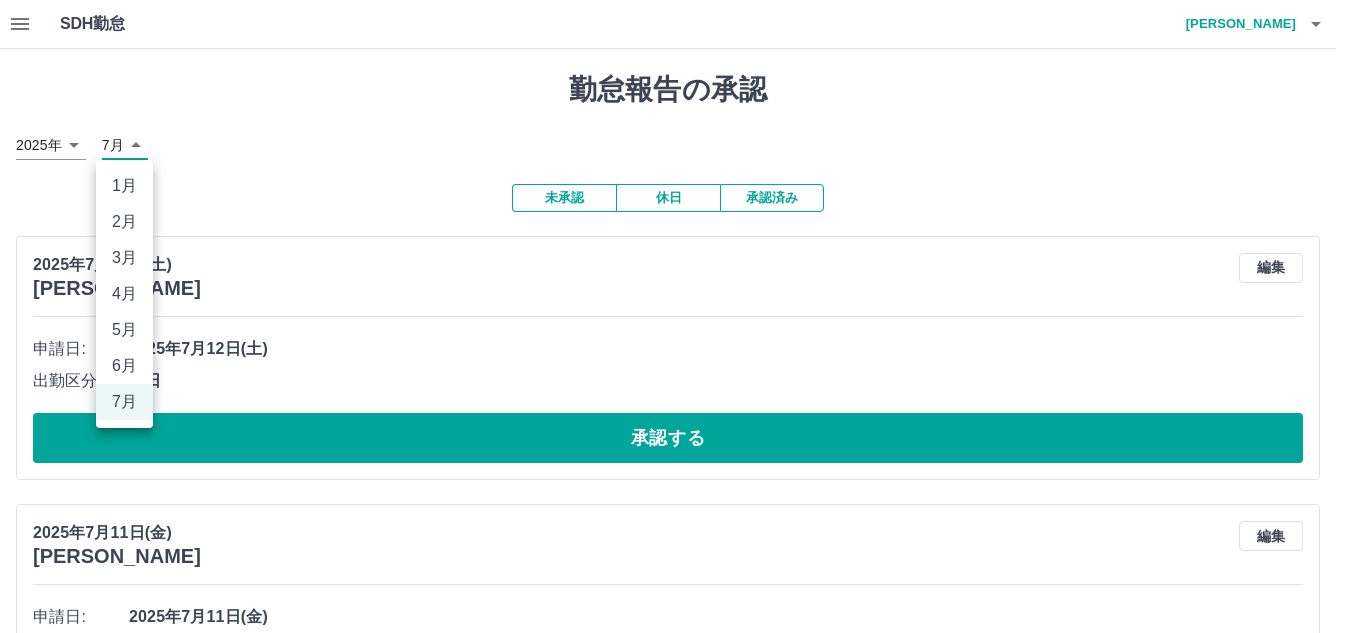 click on "SDH勤怠 [PERSON_NAME] 勤怠報告の承認 [DATE] **** 7月 * 未承認 休日 承認済み [DATE] [PERSON_NAME] 編集 申請日: [DATE] 出勤区分: 休日 承認する [DATE] [PERSON_NAME] 編集 申請日: [DATE] 出勤区分: 振休 コメント: 7/13 所定開始: 09:00 所定終業: 18:00 所定休憩: 01:00 所定内: 0分 所定外: 0分 承認する [DATE] [PERSON_NAME] 編集 申請日: [DATE] 出勤区分: 出勤 始業時刻: 10:00 終業時刻: 18:00 休憩時間: 1時間0分 コメント: 所定開始: 10:00 所定終業: 18:00 所定休憩: 01:00 所定内: 7時間0分 所定外: 0分 承認する [DATE] [PERSON_NAME] 編集 申請日: [DATE] 出勤区分: 振休 コメント: 7/12 所定開始: 09:00 所定終業: 18:00 所定休憩: 01:00 所定内: 0分 所定外: 0分 承認する SDH勤怠 1月 2月 3月 4月 5月 6月 7月" at bounding box center [675, 990] 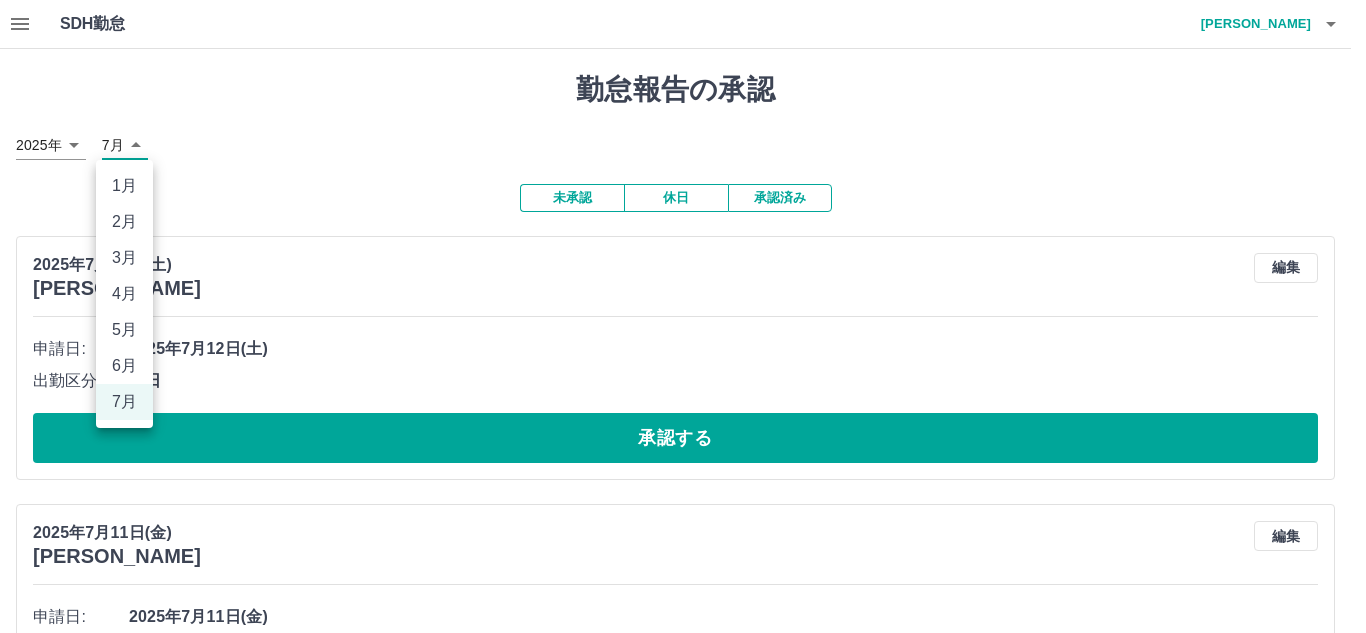 click on "6月" at bounding box center [124, 366] 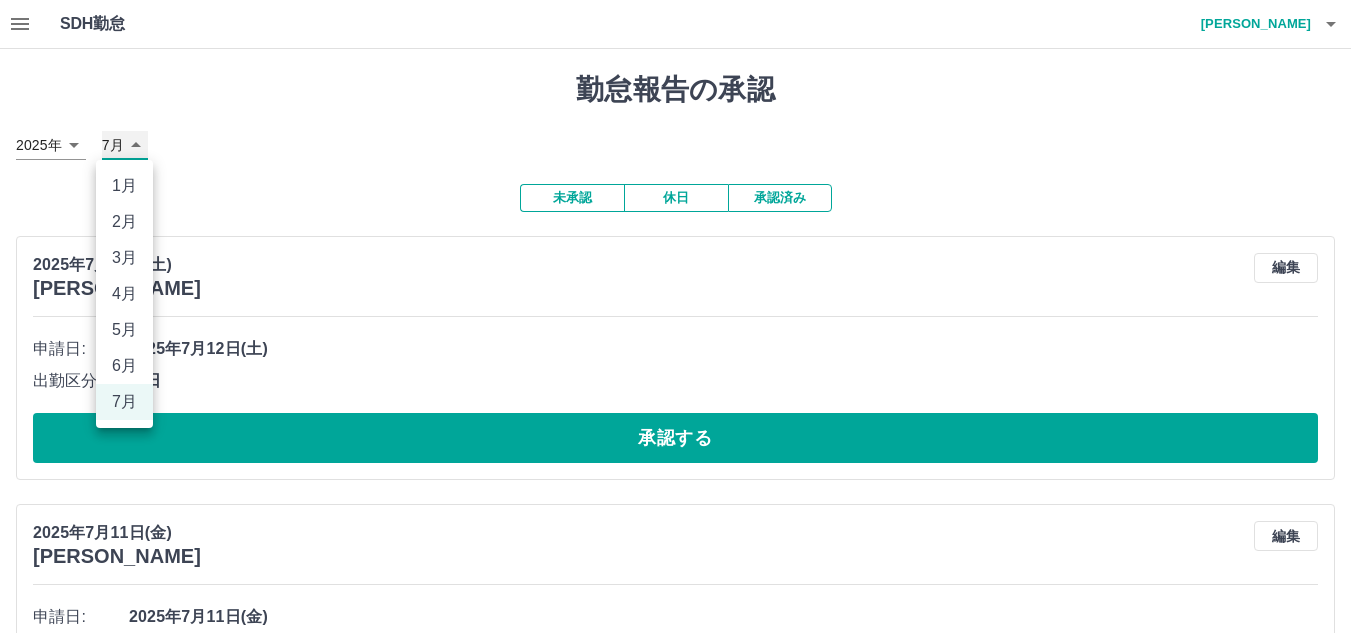 type on "*" 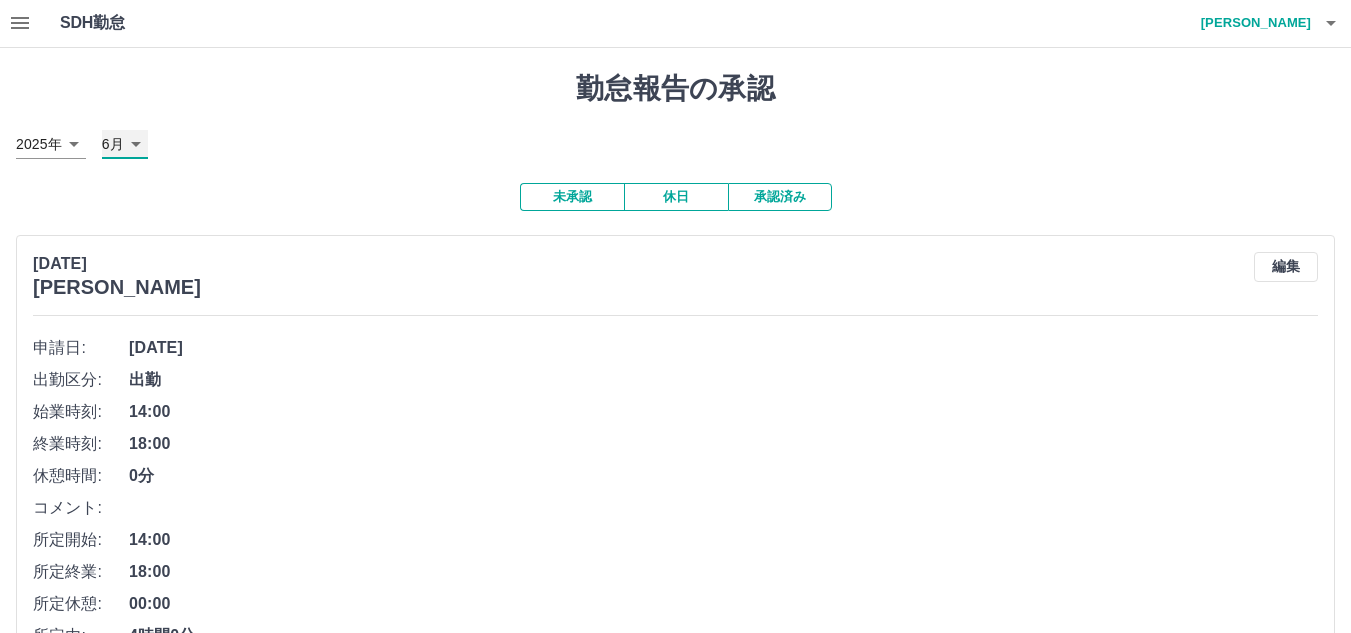 scroll, scrollTop: 0, scrollLeft: 0, axis: both 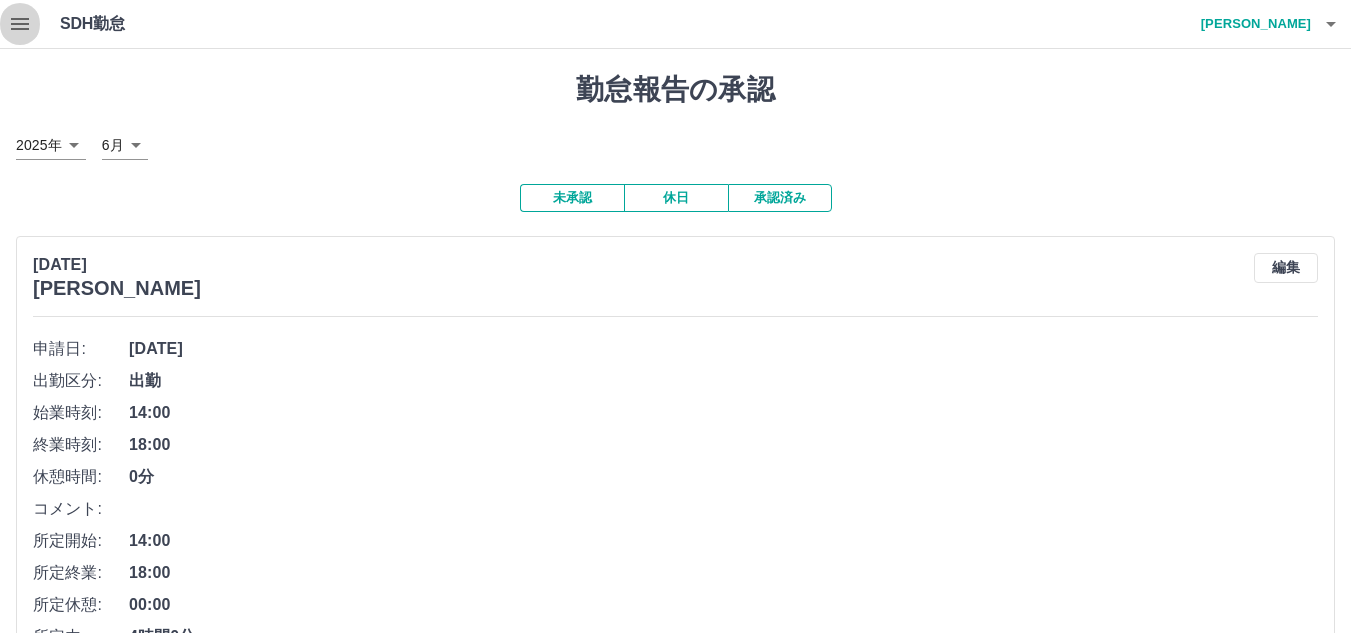 click at bounding box center (20, 24) 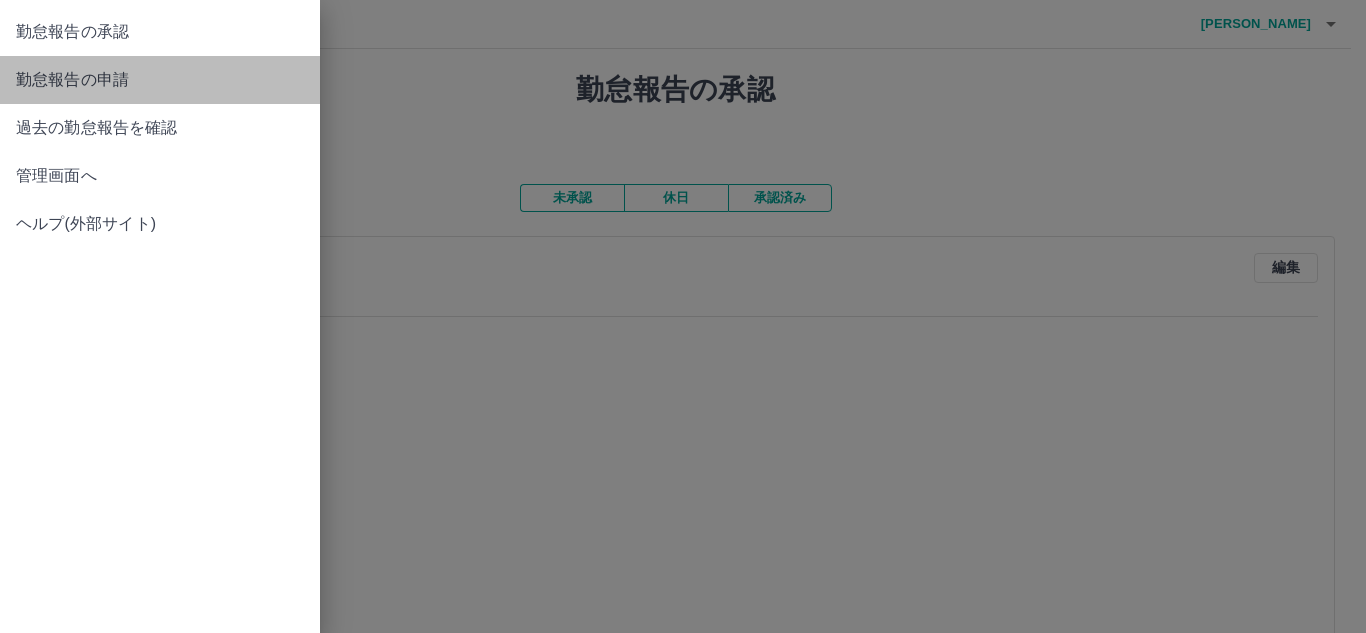 click on "勤怠報告の申請" at bounding box center [160, 80] 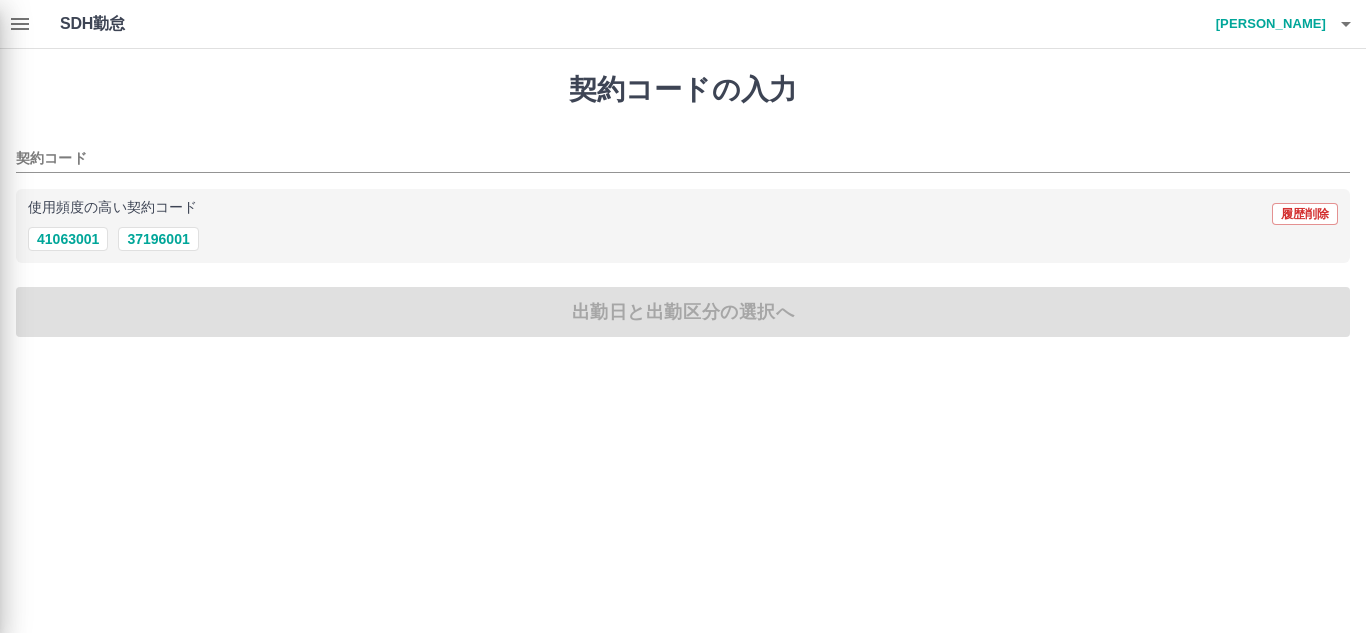 drag, startPoint x: 152, startPoint y: 243, endPoint x: 156, endPoint y: 279, distance: 36.221542 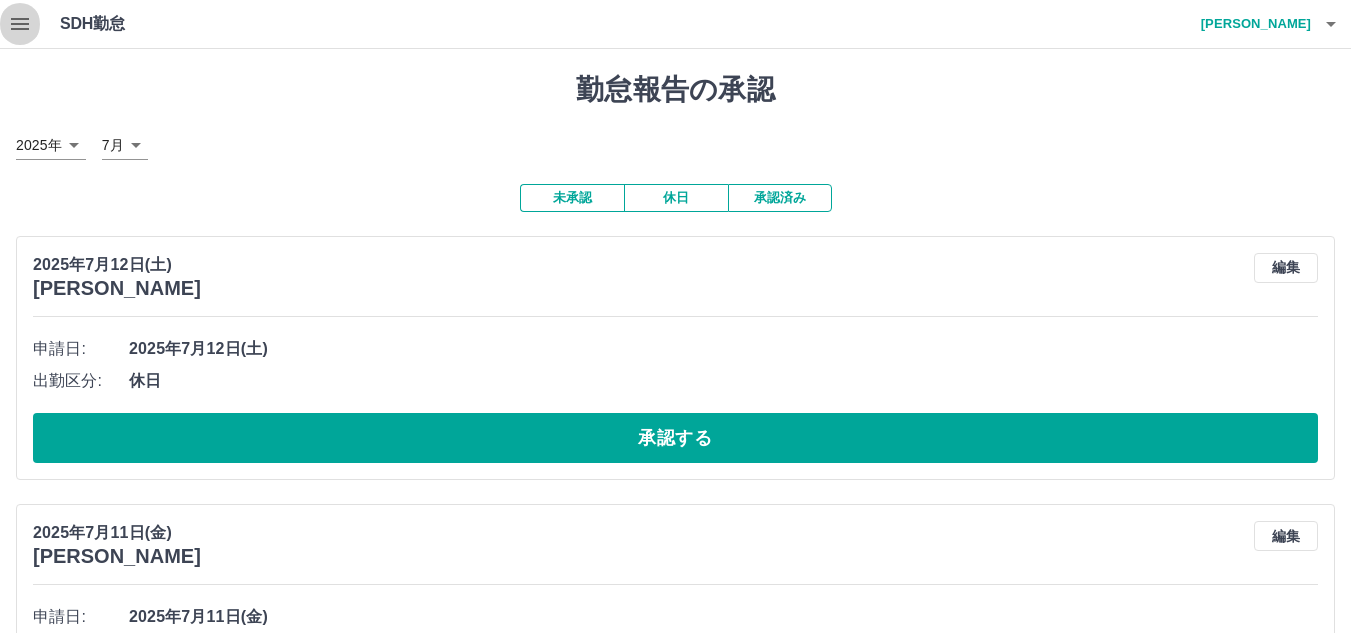 click 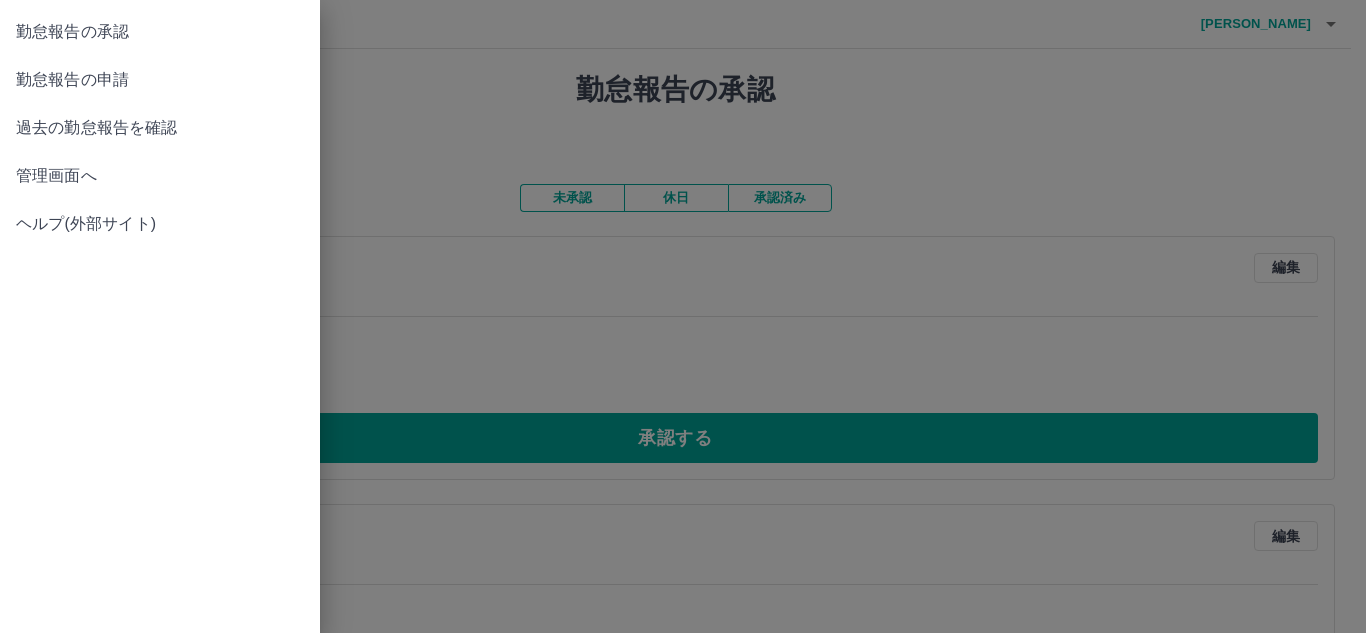click on "勤怠報告の申請" at bounding box center (160, 80) 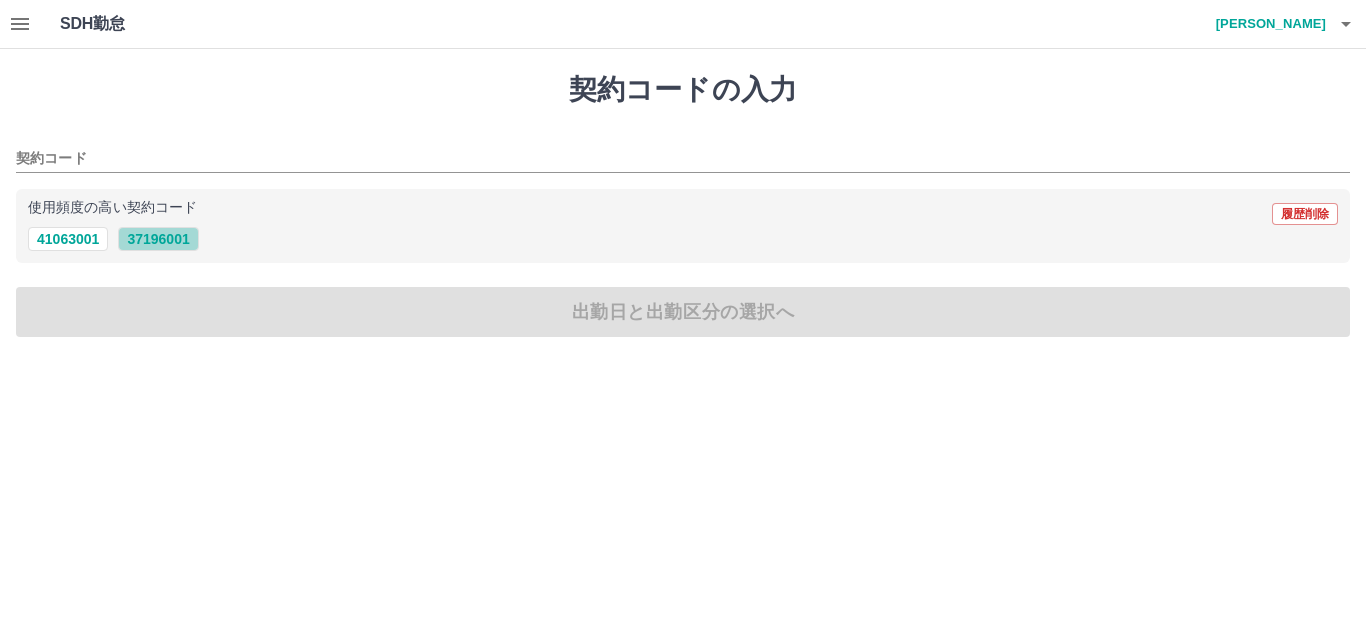 click on "37196001" at bounding box center (158, 239) 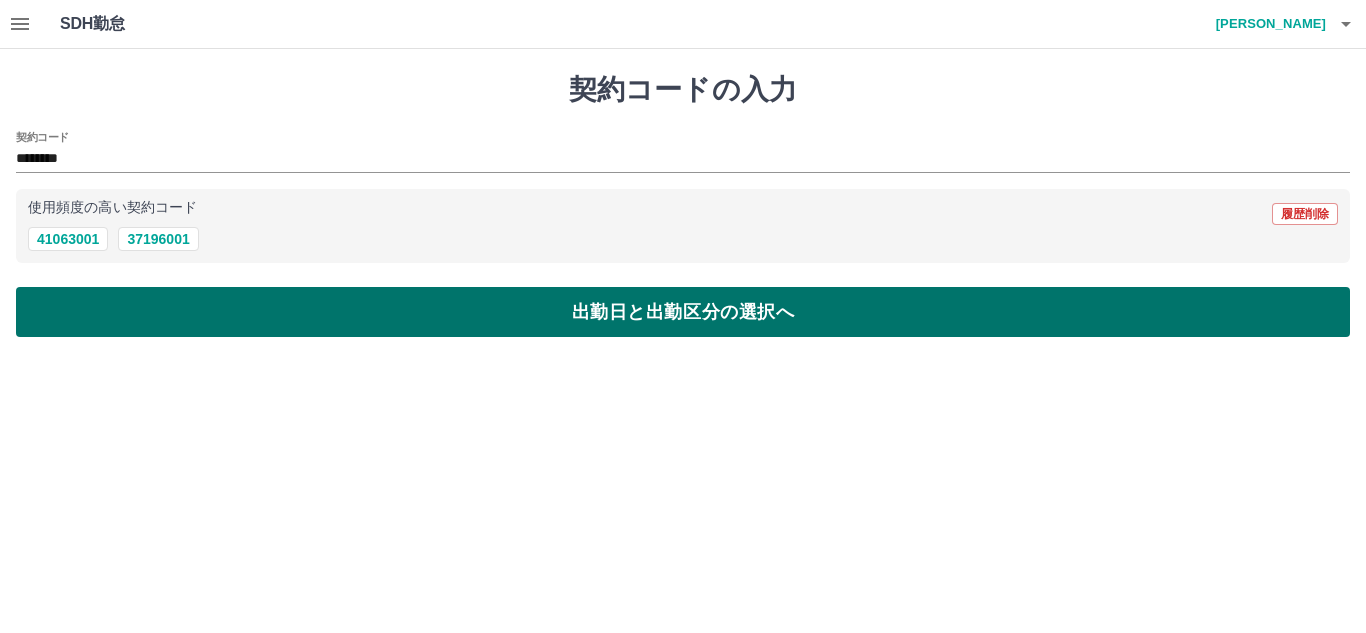 click on "出勤日と出勤区分の選択へ" at bounding box center [683, 312] 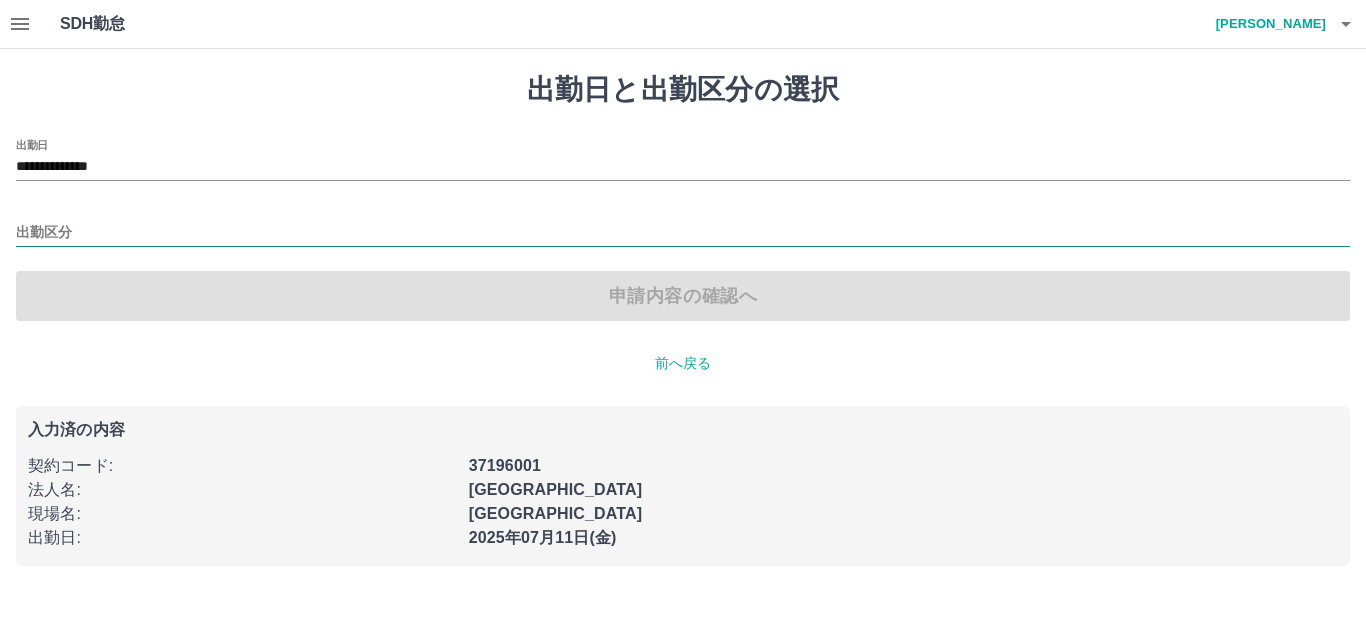 click on "出勤区分" at bounding box center [683, 233] 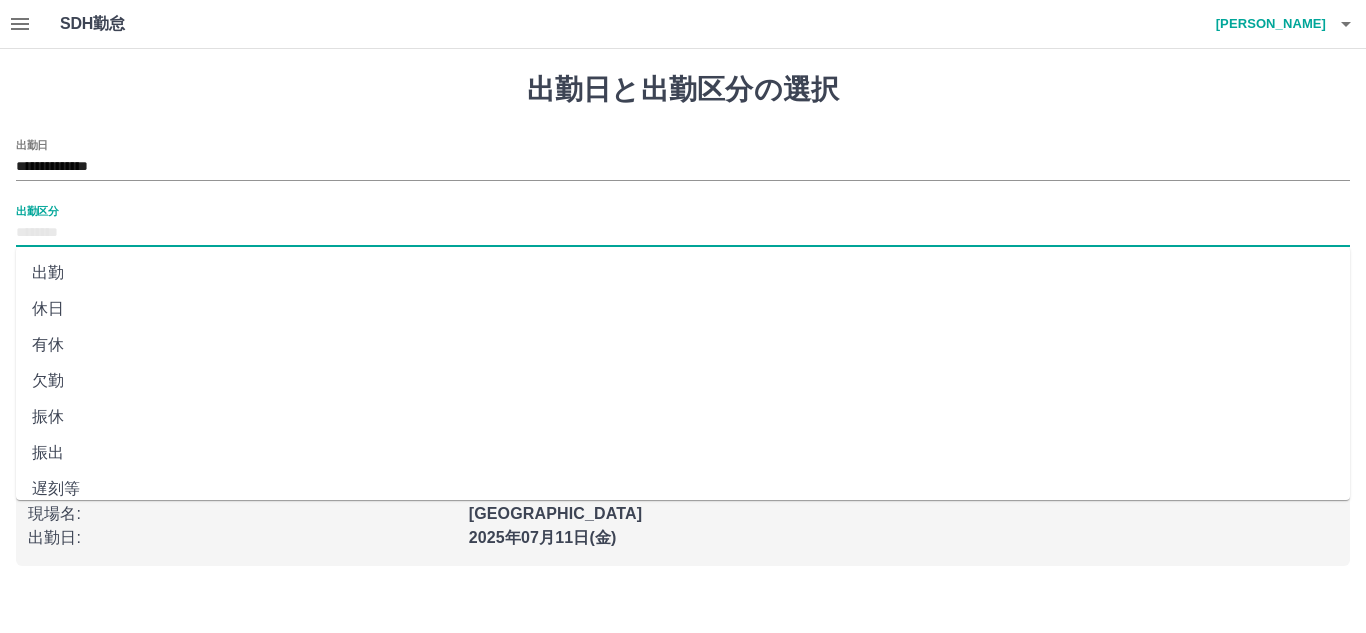click on "出勤" at bounding box center (683, 273) 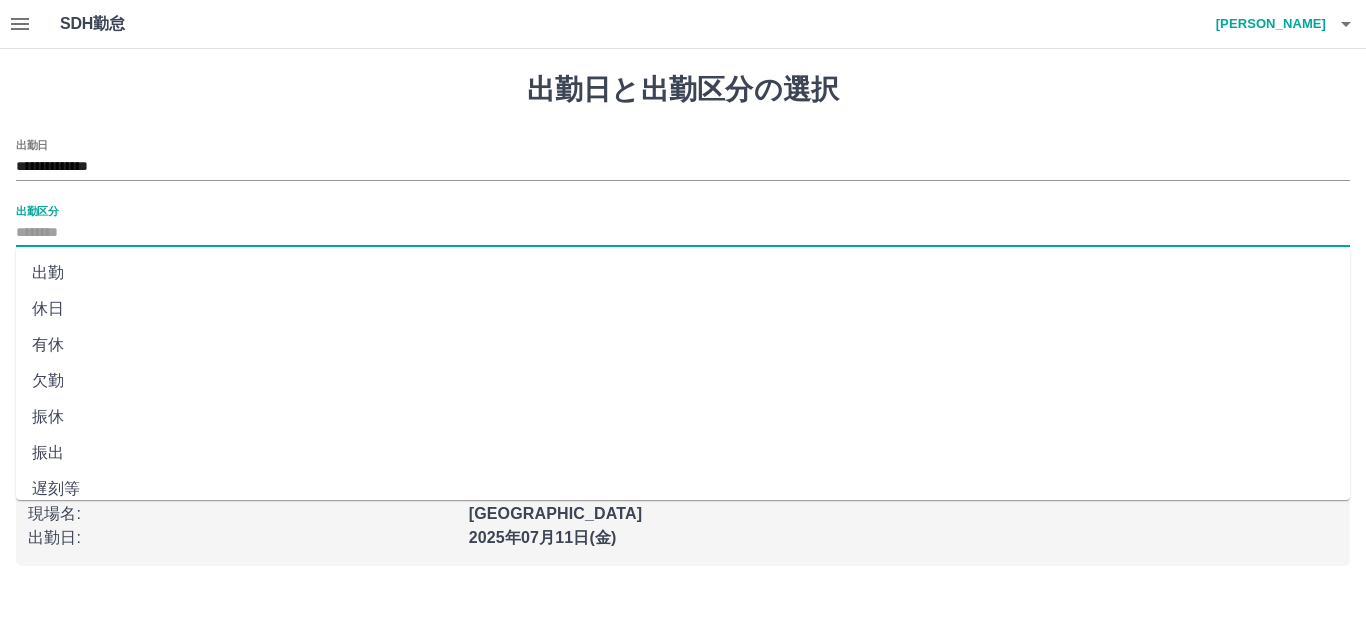 type on "**" 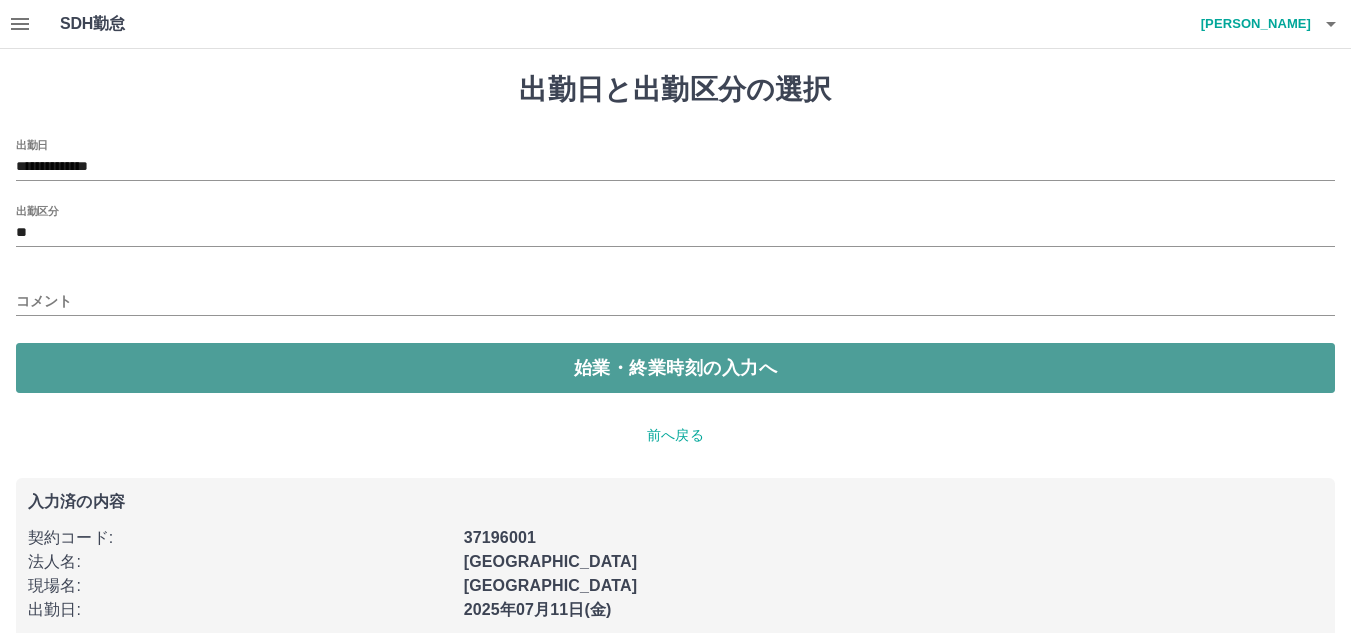 click on "始業・終業時刻の入力へ" at bounding box center (675, 368) 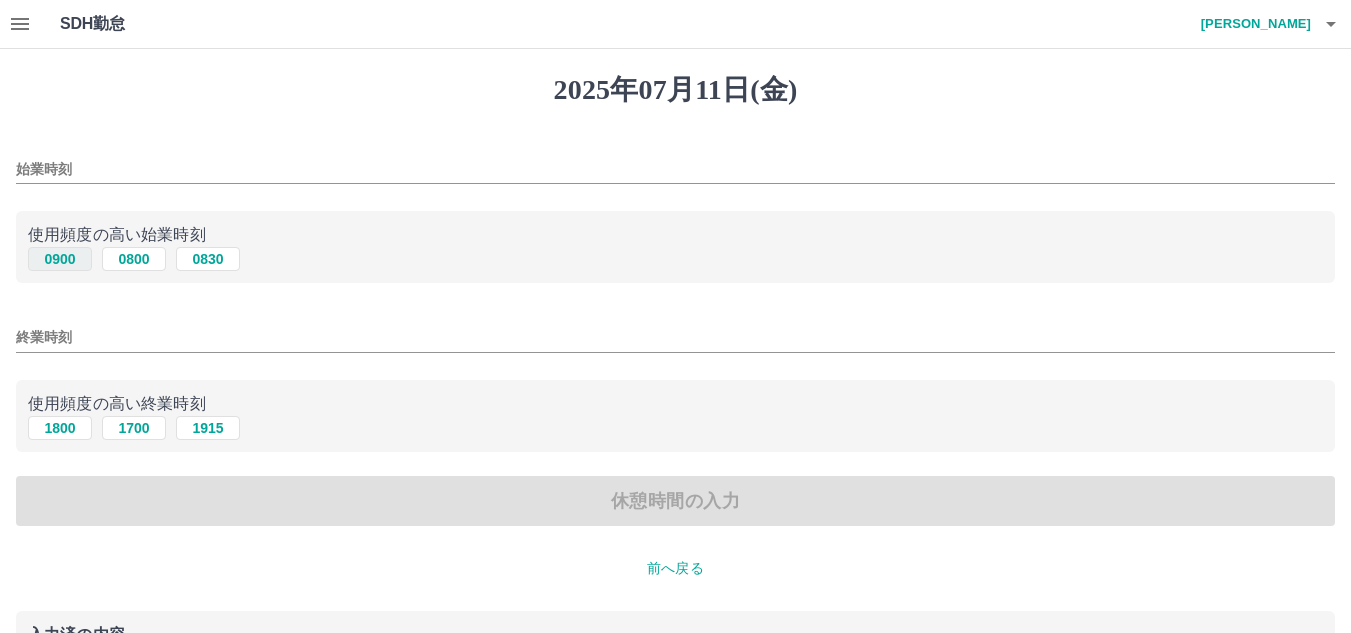click on "0900" at bounding box center [60, 259] 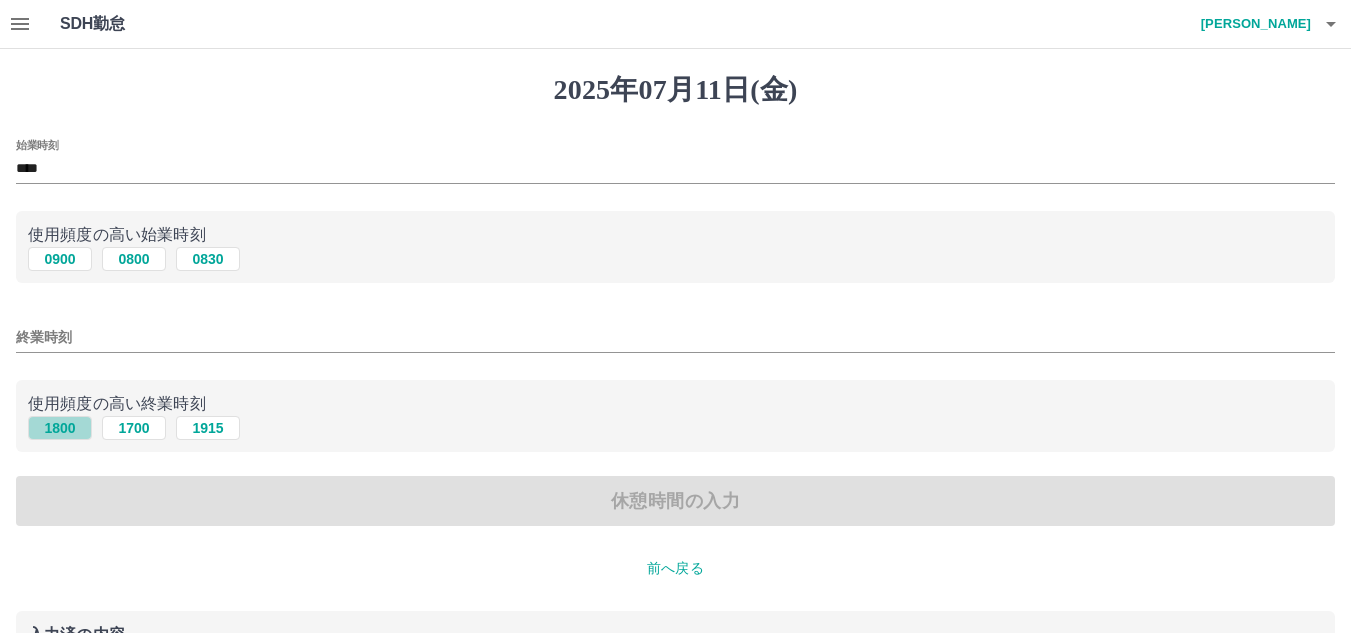 click on "1800" at bounding box center [60, 428] 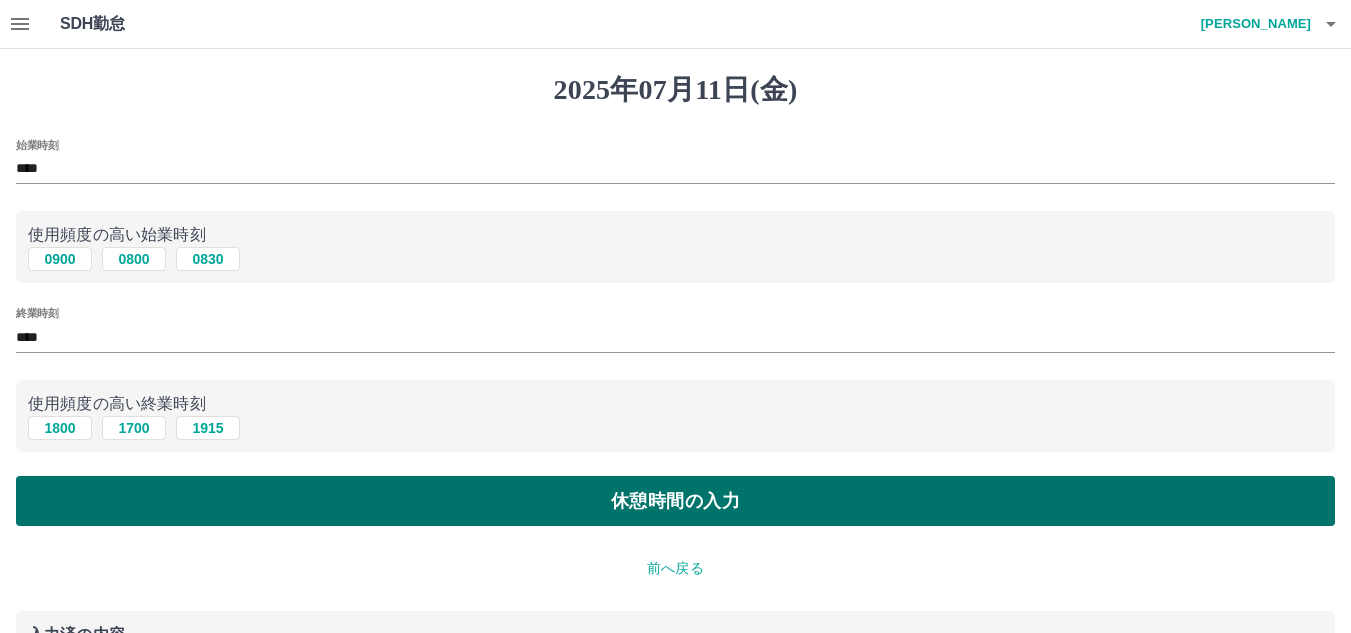 click on "休憩時間の入力" at bounding box center (675, 501) 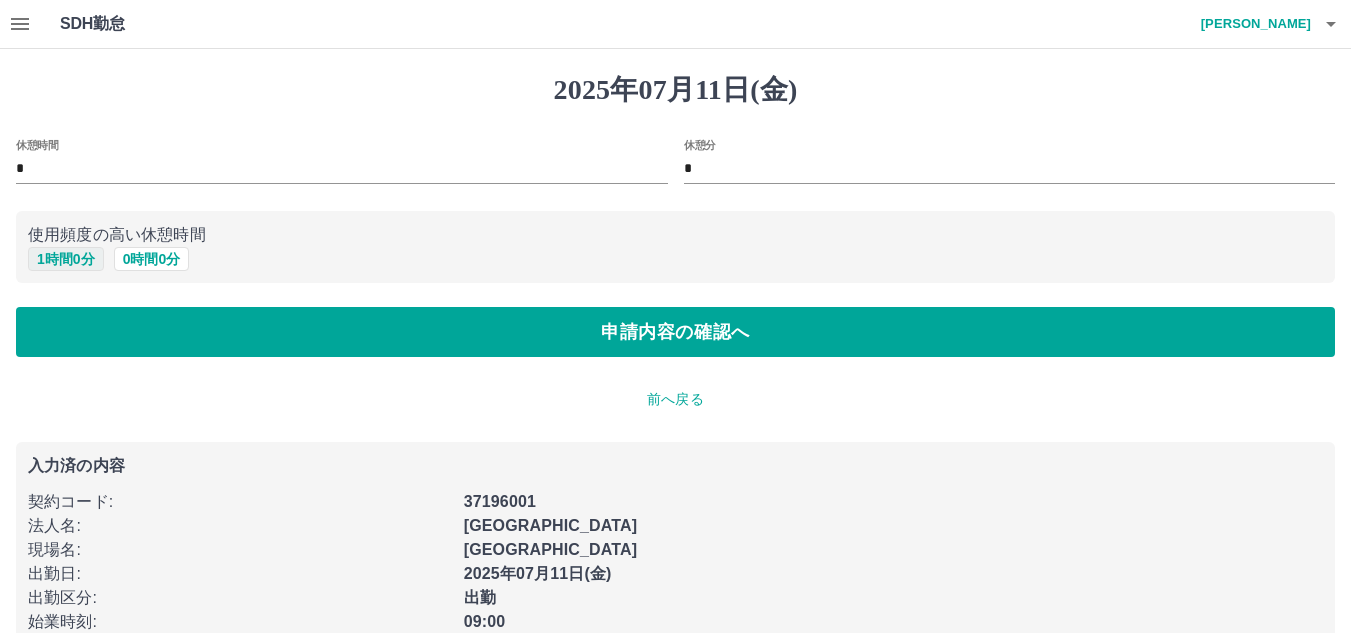 click on "1 時間 0 分" at bounding box center [66, 259] 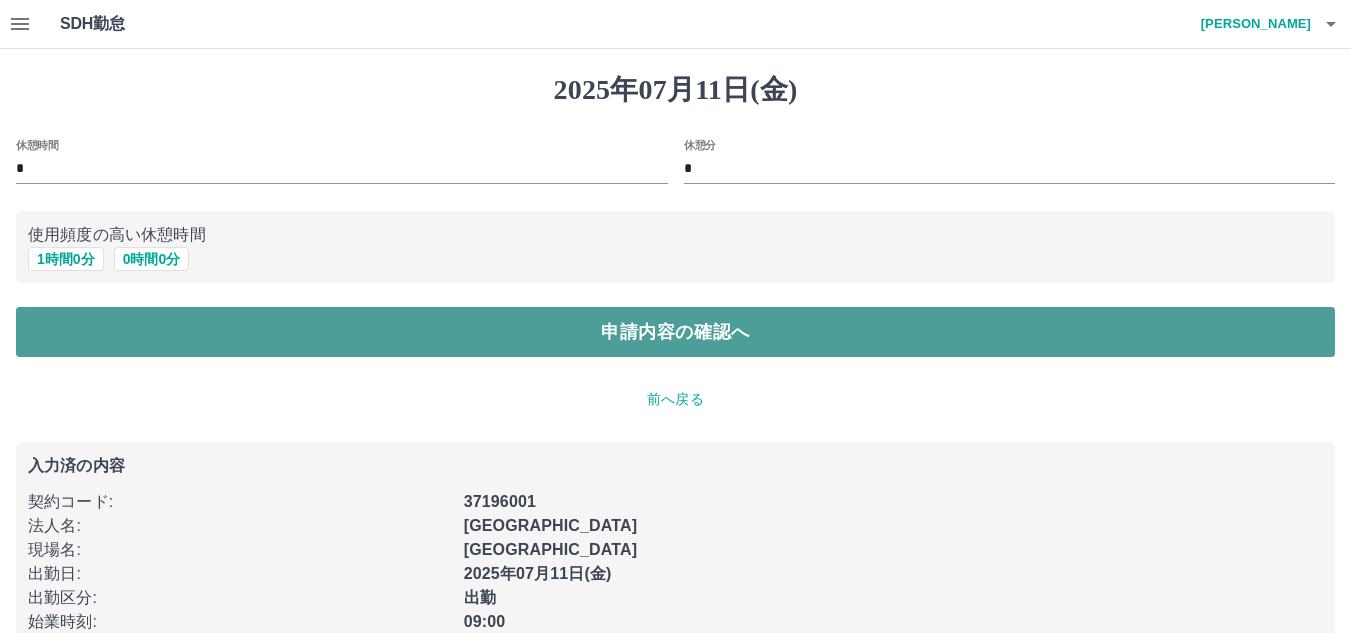 click on "申請内容の確認へ" at bounding box center [675, 332] 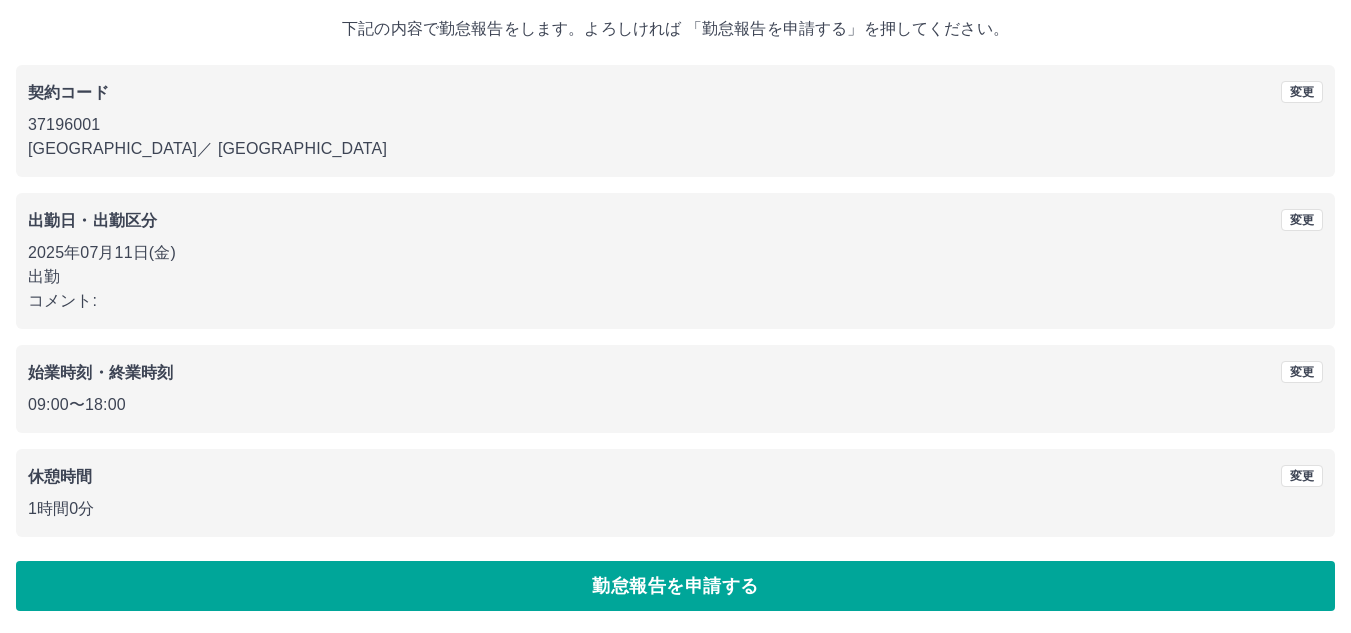 scroll, scrollTop: 116, scrollLeft: 0, axis: vertical 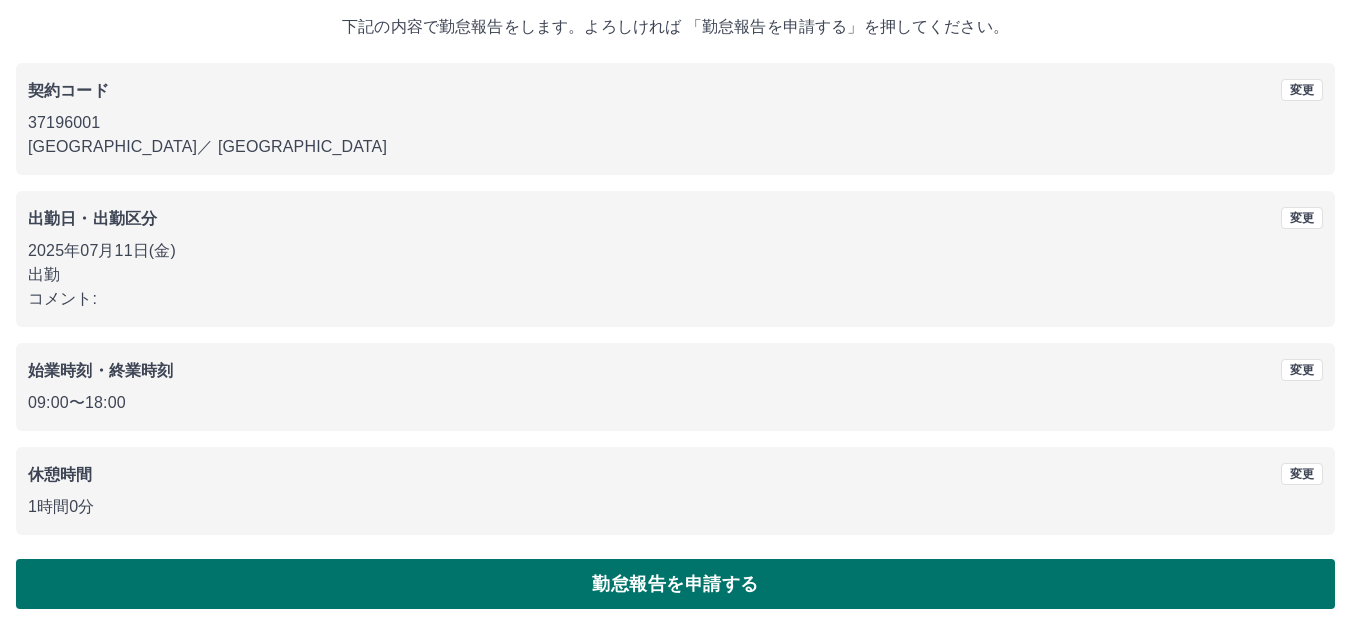 click on "勤怠報告を申請する" at bounding box center (675, 584) 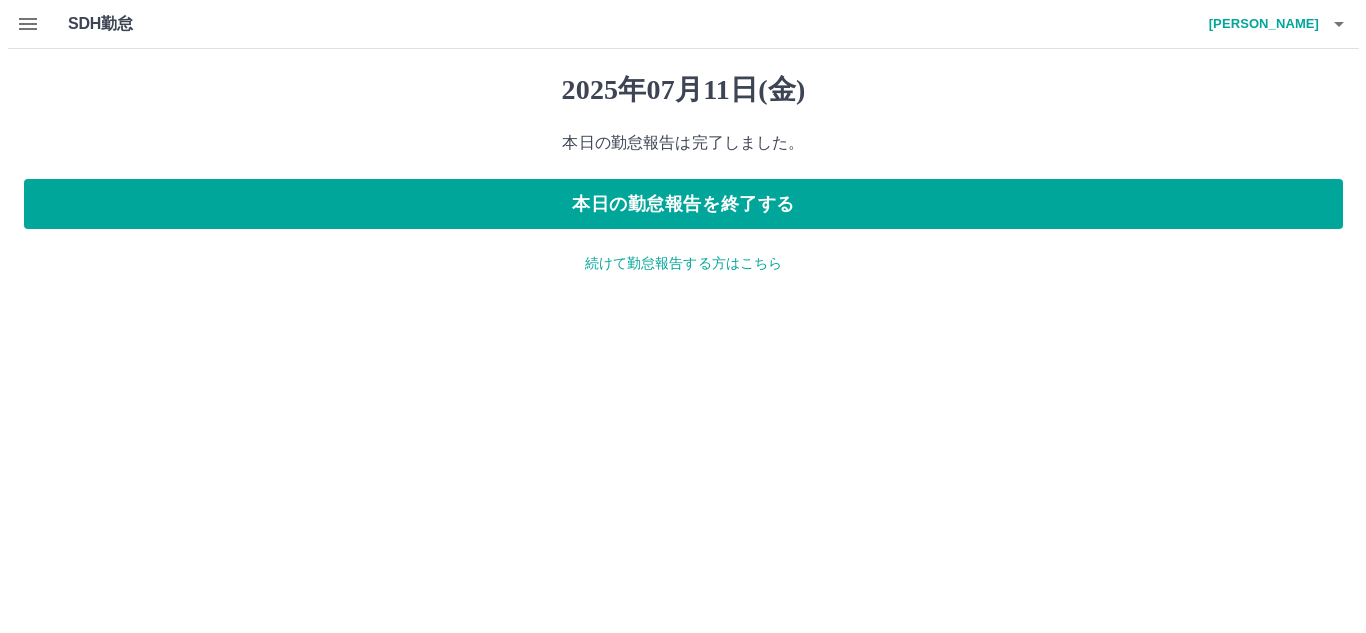 scroll, scrollTop: 0, scrollLeft: 0, axis: both 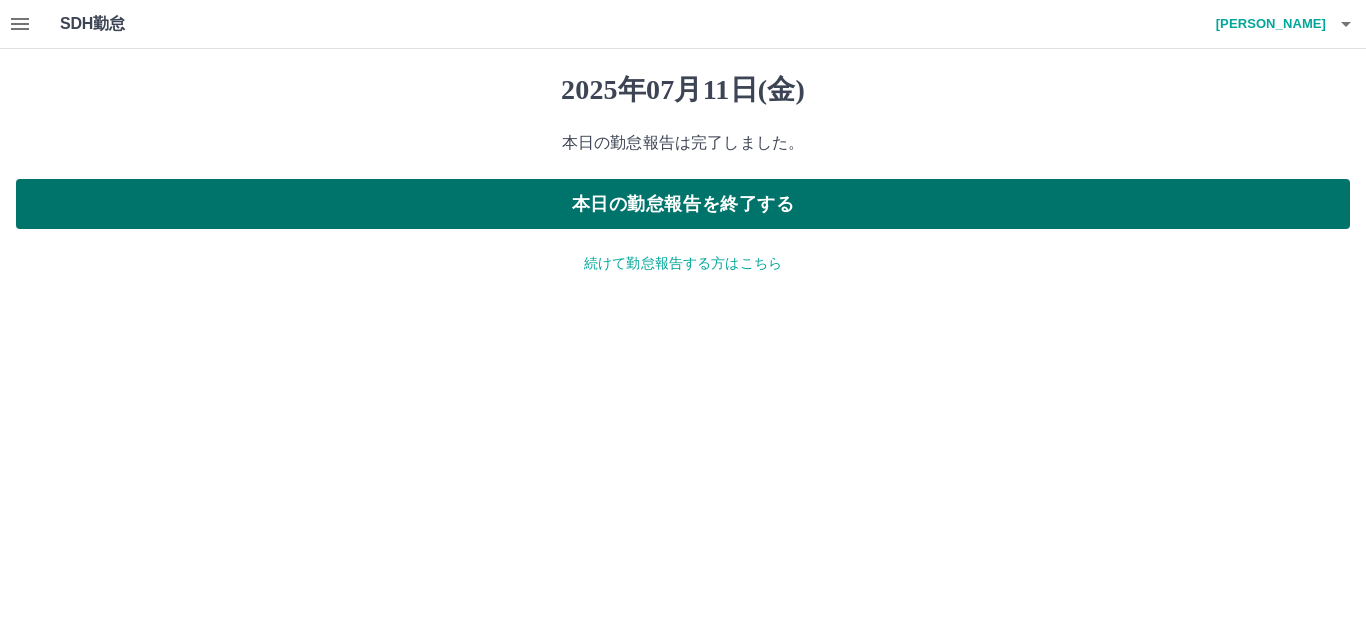 click on "本日の勤怠報告を終了する" at bounding box center [683, 204] 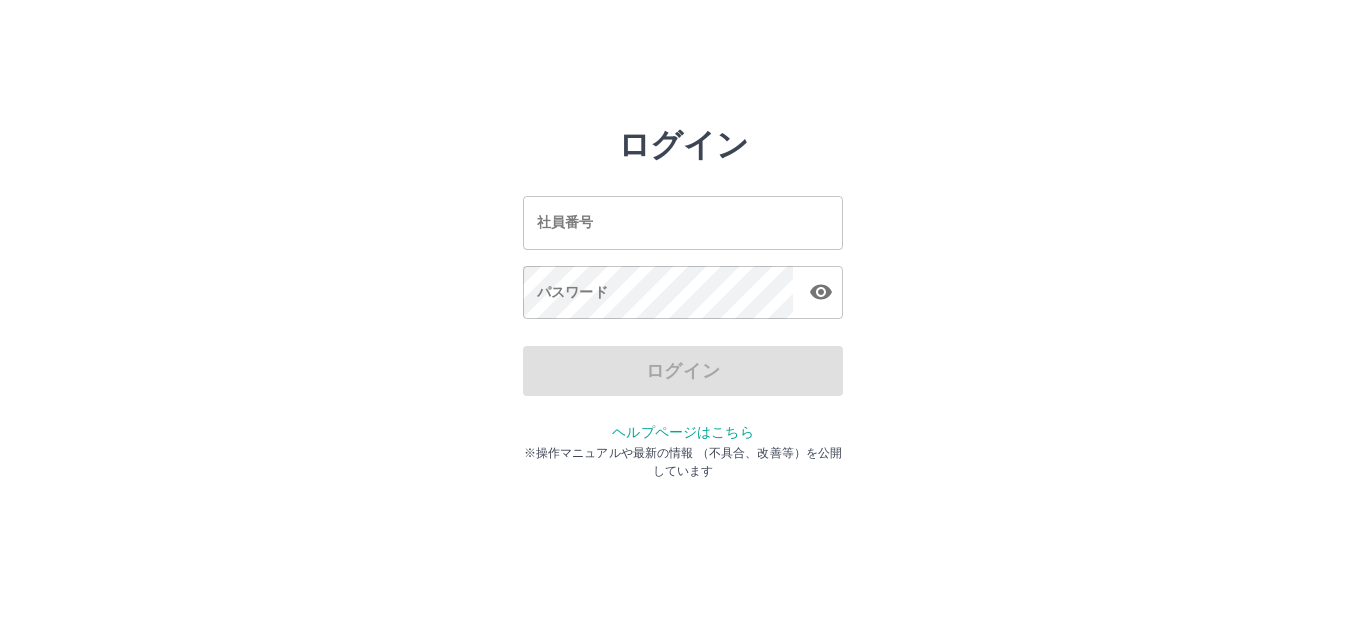 scroll, scrollTop: 0, scrollLeft: 0, axis: both 